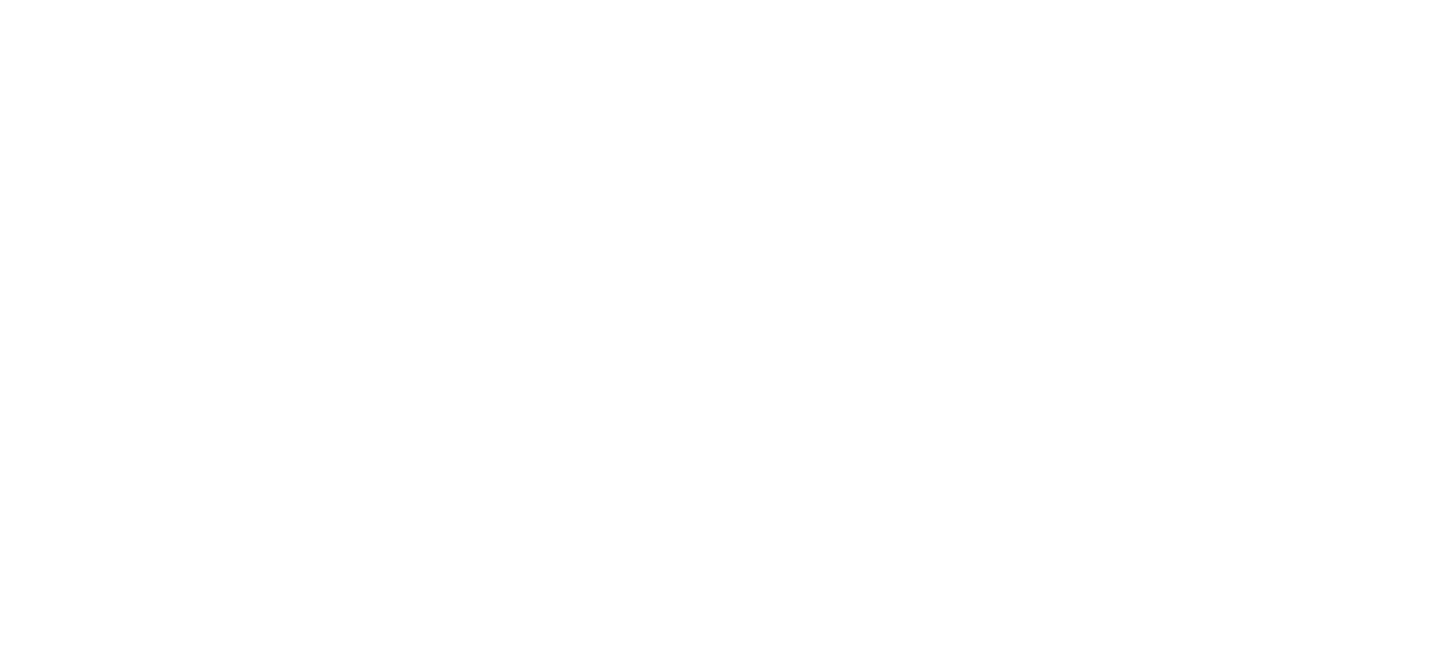 scroll, scrollTop: 0, scrollLeft: 0, axis: both 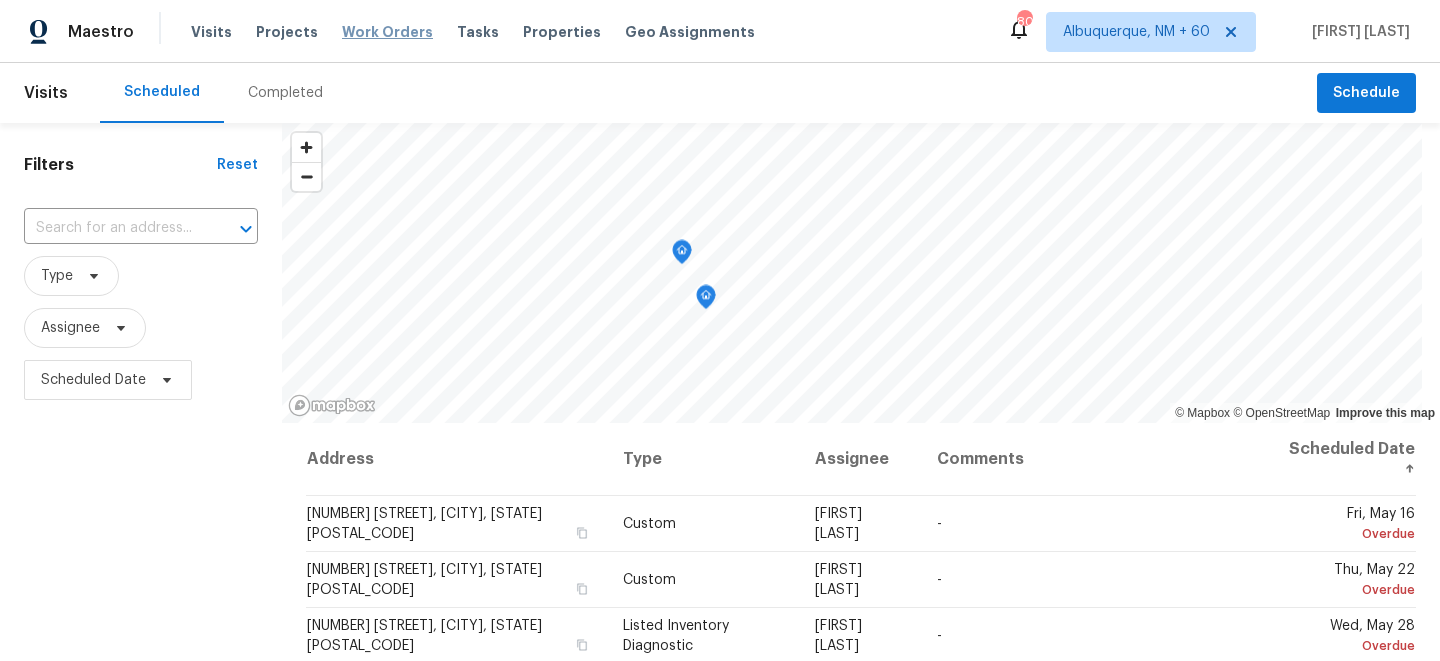 click on "Work Orders" at bounding box center (387, 32) 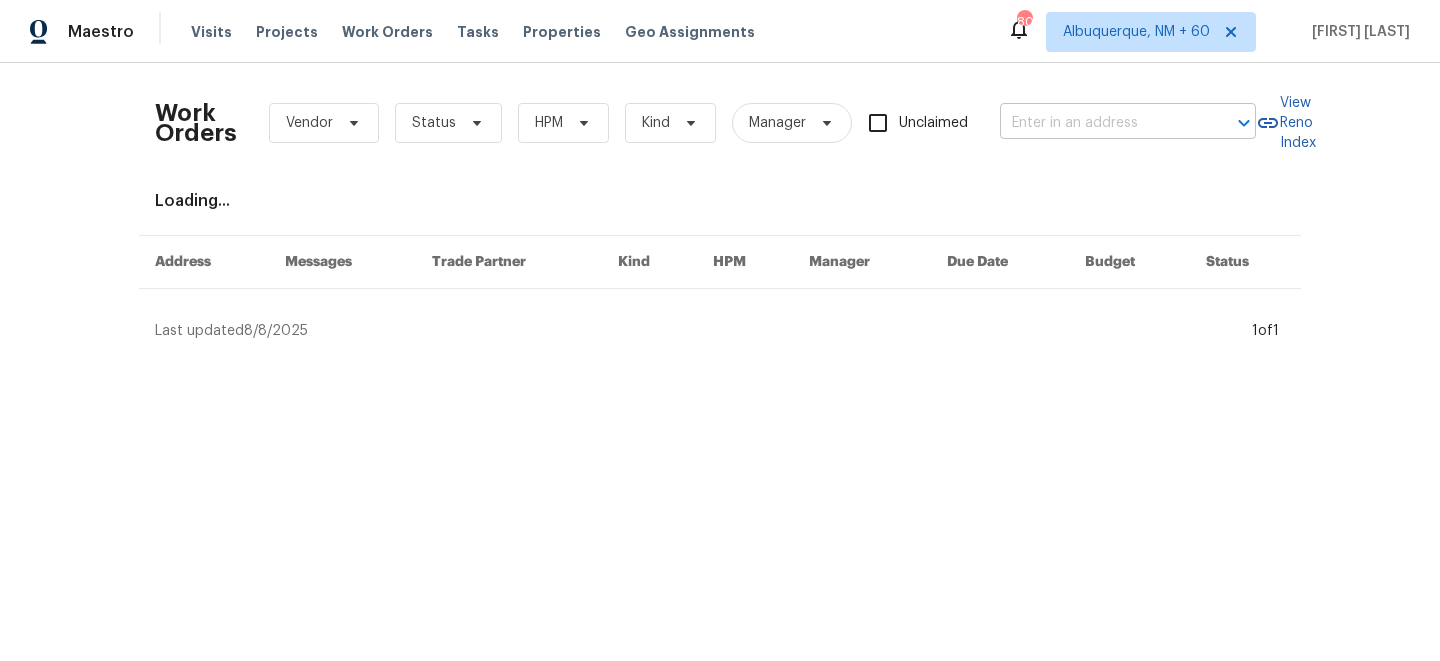 click at bounding box center (1100, 123) 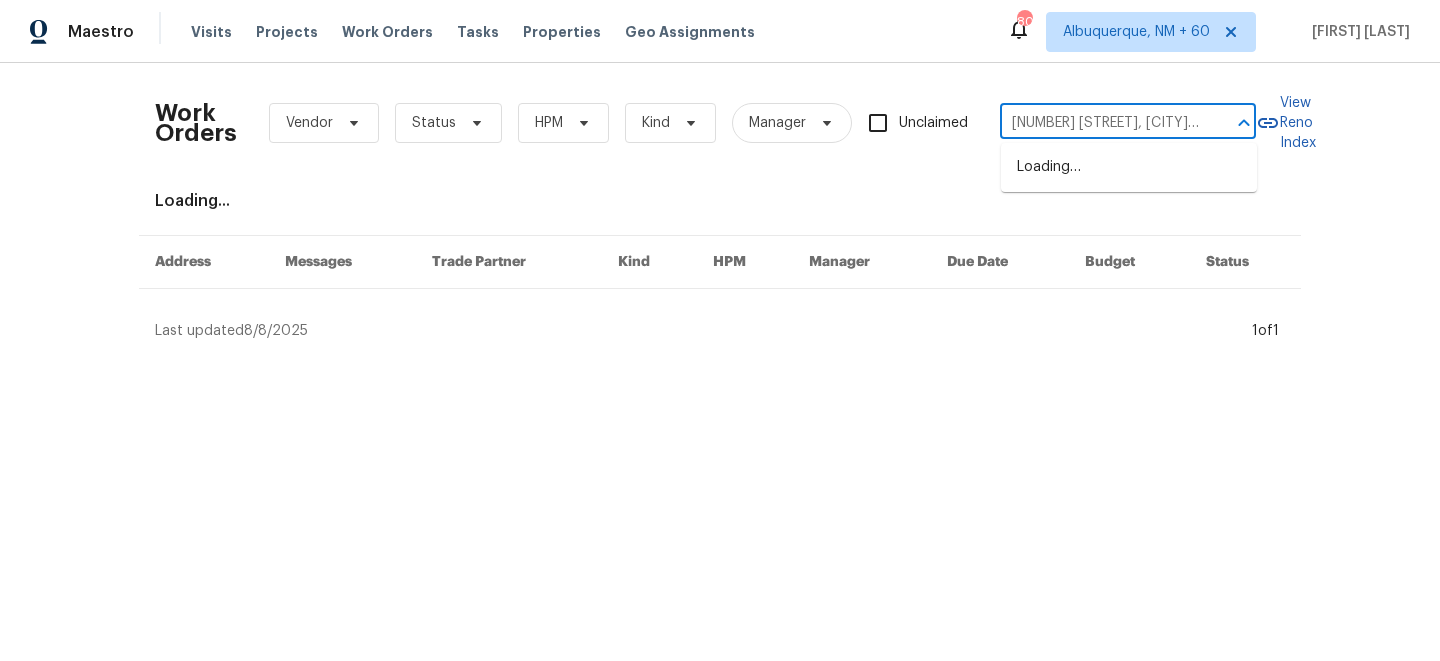 scroll, scrollTop: 0, scrollLeft: 83, axis: horizontal 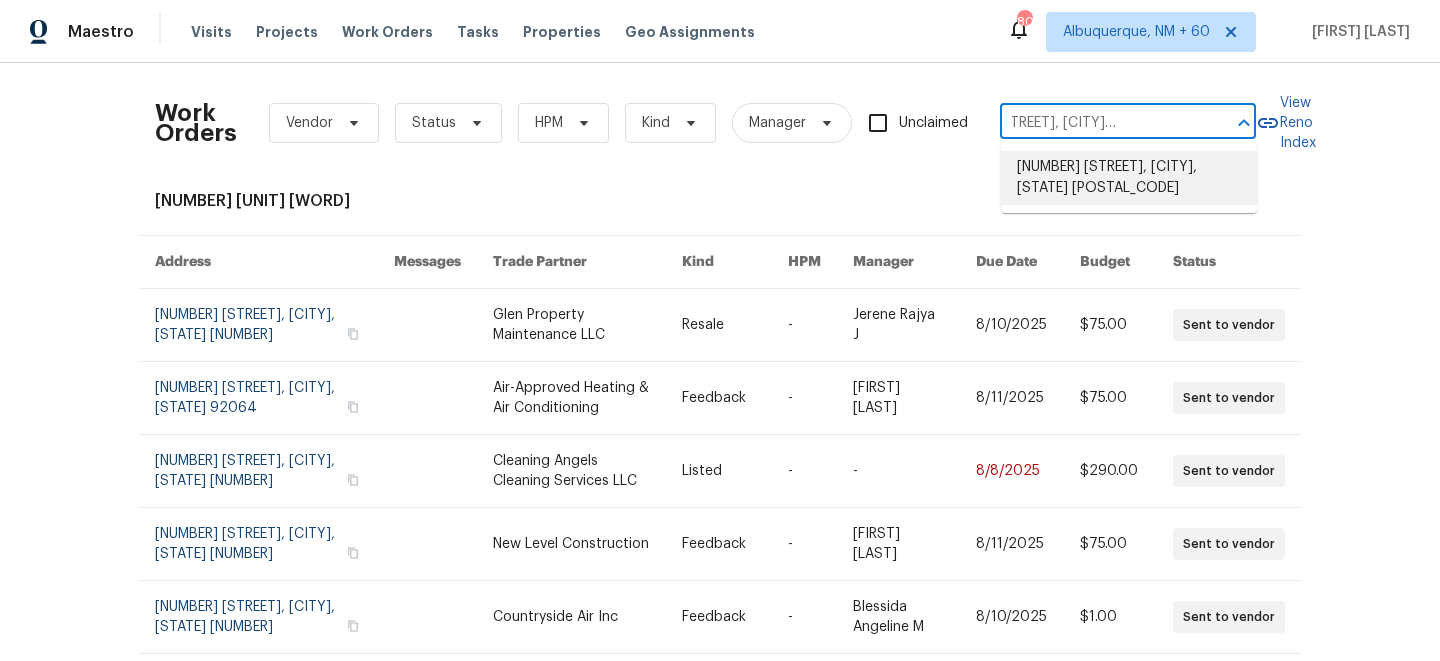 click on "[NUMBER] [STREET], [CITY], [STATE] [POSTAL_CODE]" at bounding box center [1129, 178] 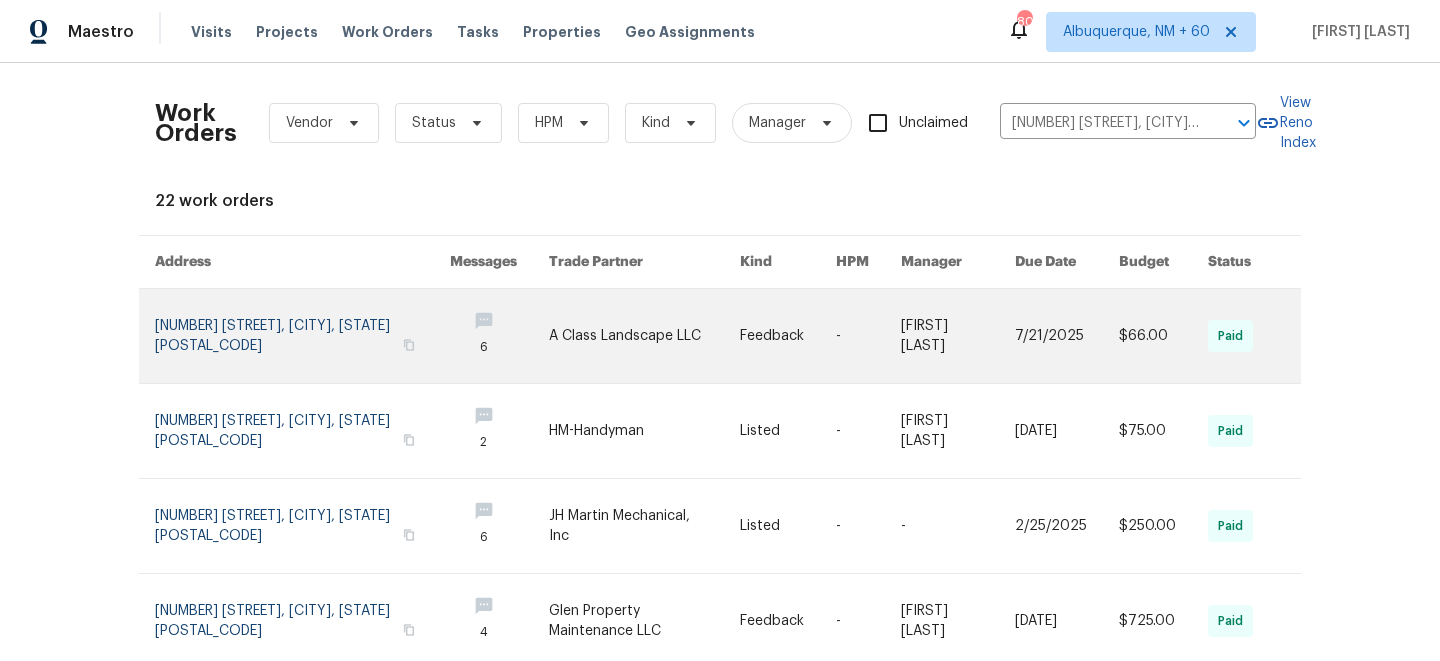 click at bounding box center (644, 336) 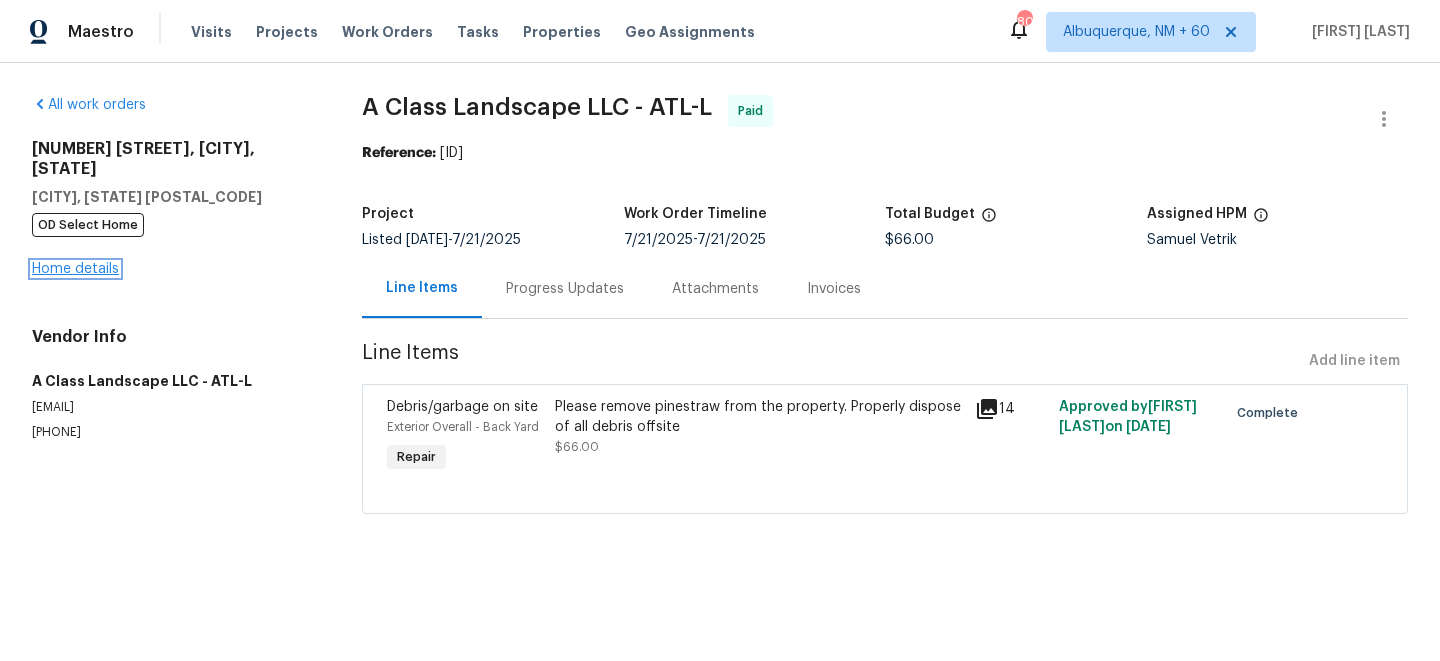 click on "Home details" at bounding box center [75, 269] 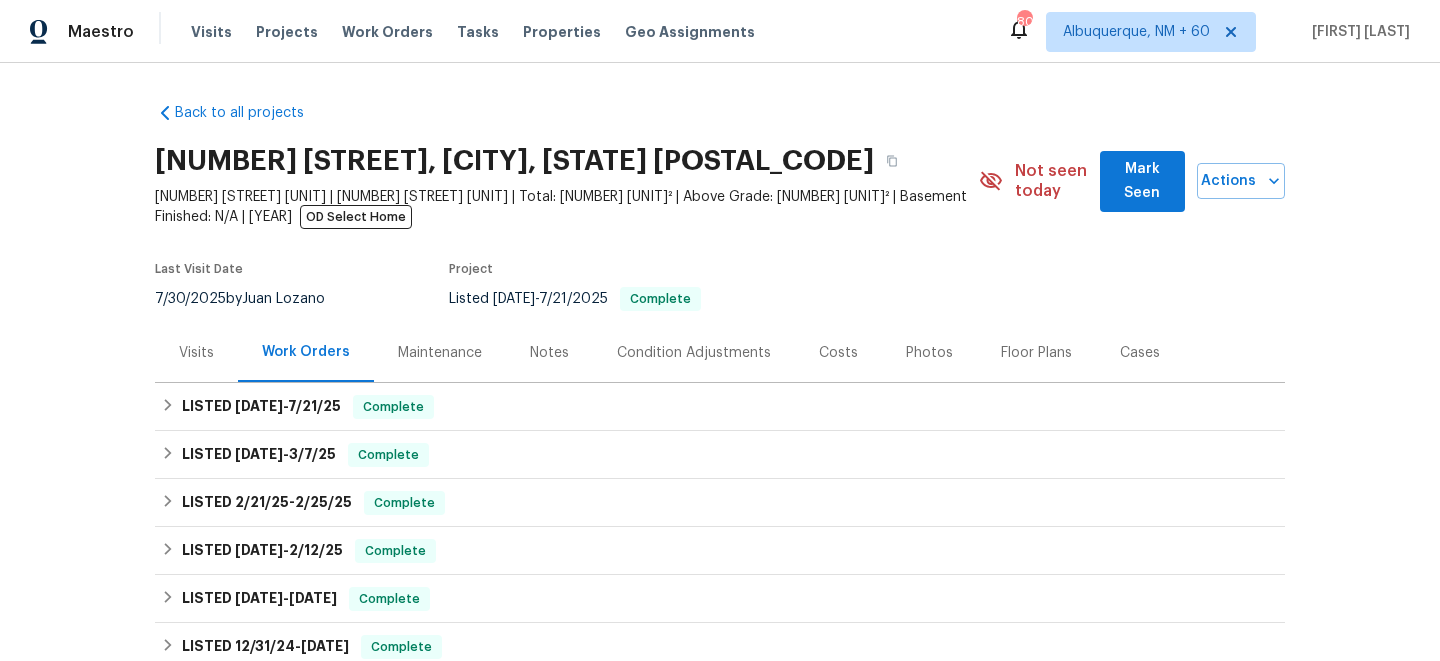 click on "Maintenance" at bounding box center (440, 353) 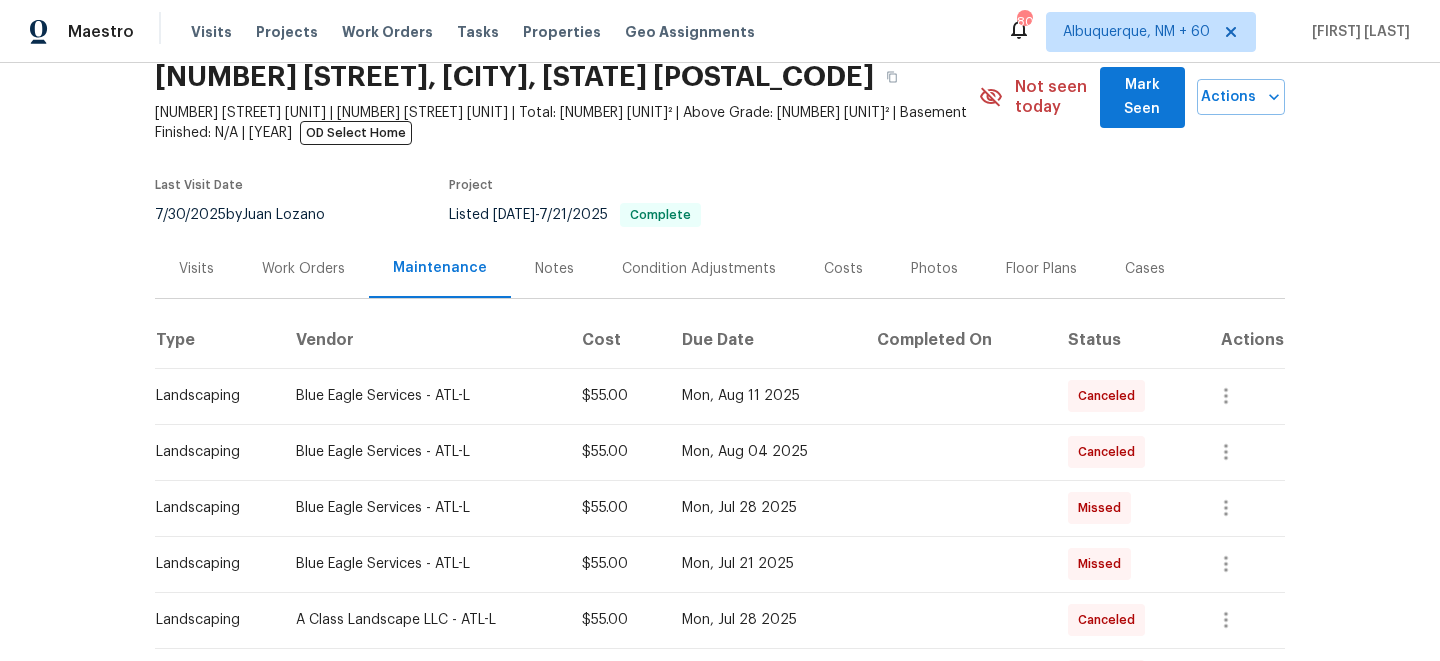 scroll, scrollTop: 97, scrollLeft: 0, axis: vertical 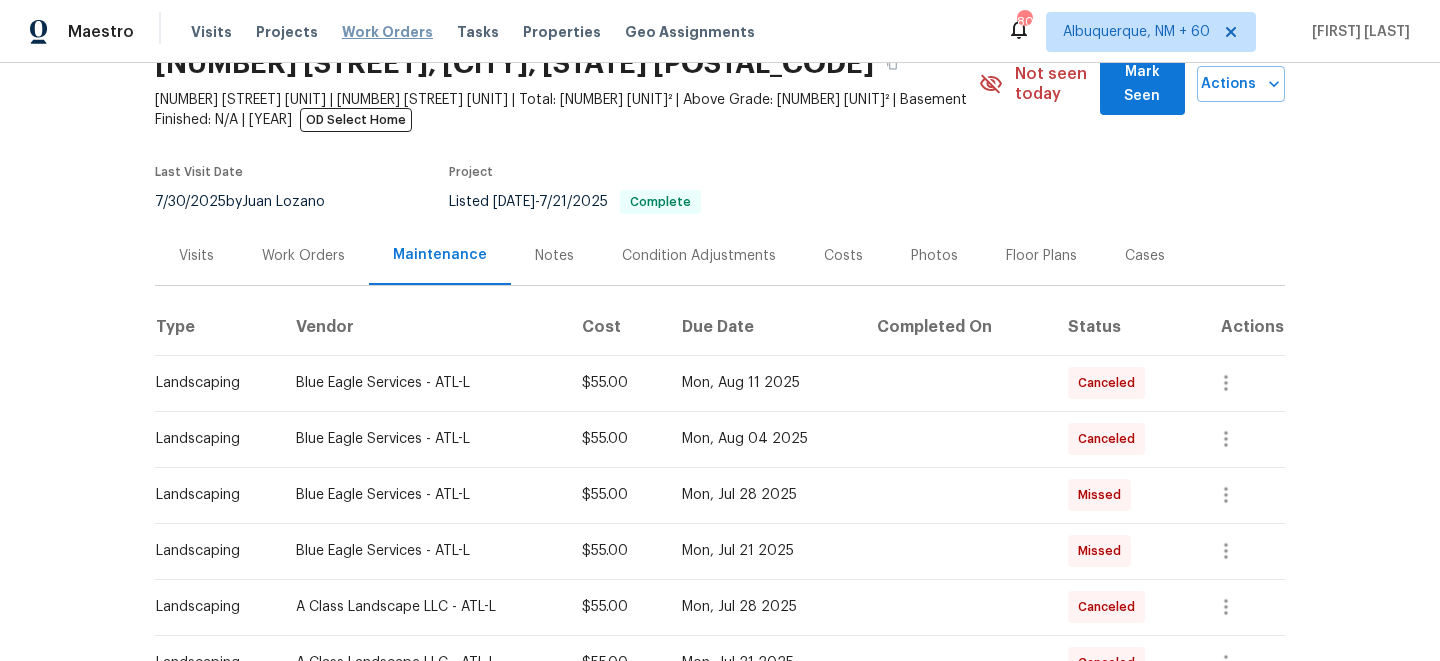 click on "Work Orders" at bounding box center (387, 32) 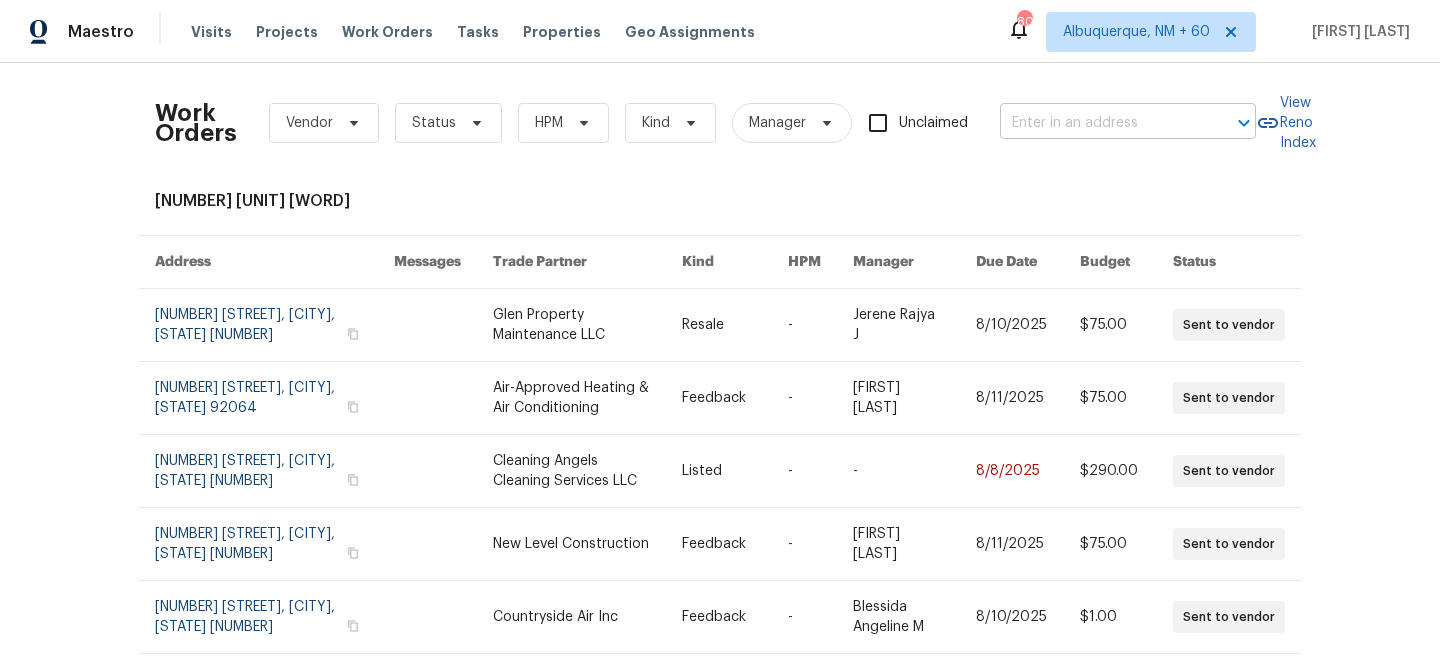 click at bounding box center (1100, 123) 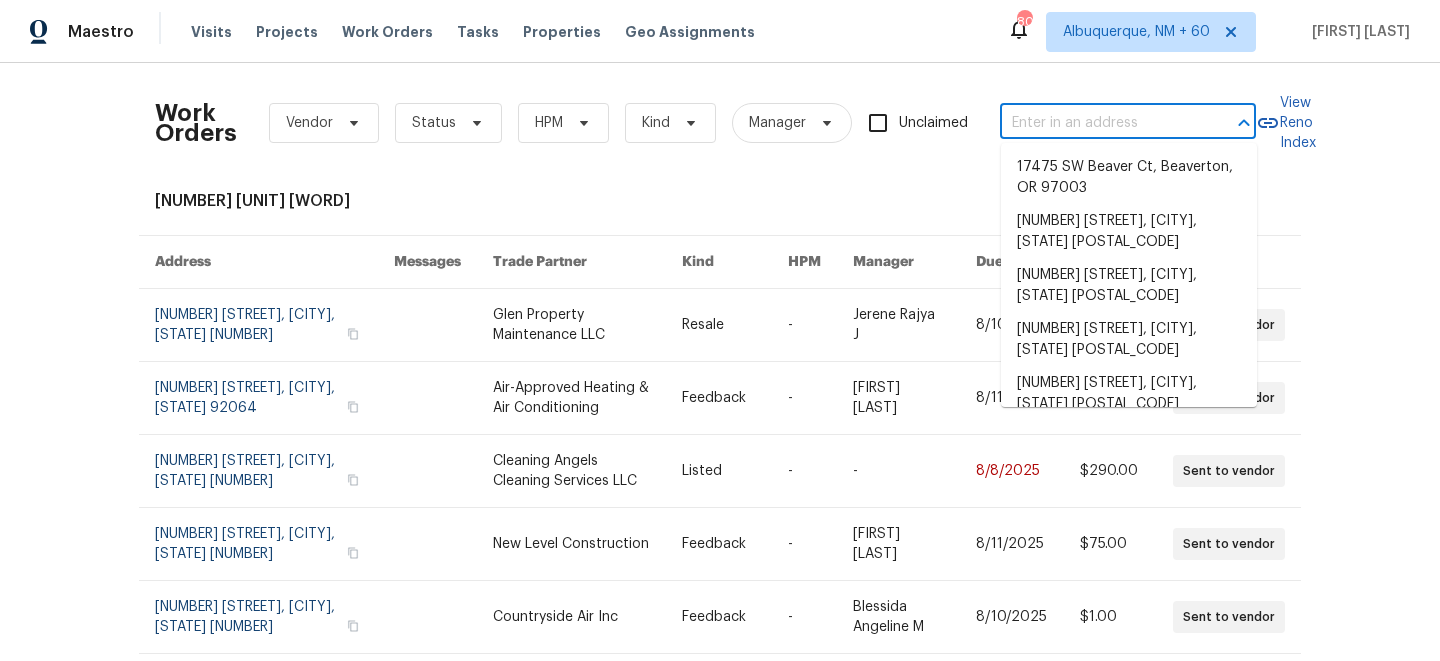 paste on "3384 Brookside Ln, Jonesboro, GA 30236" 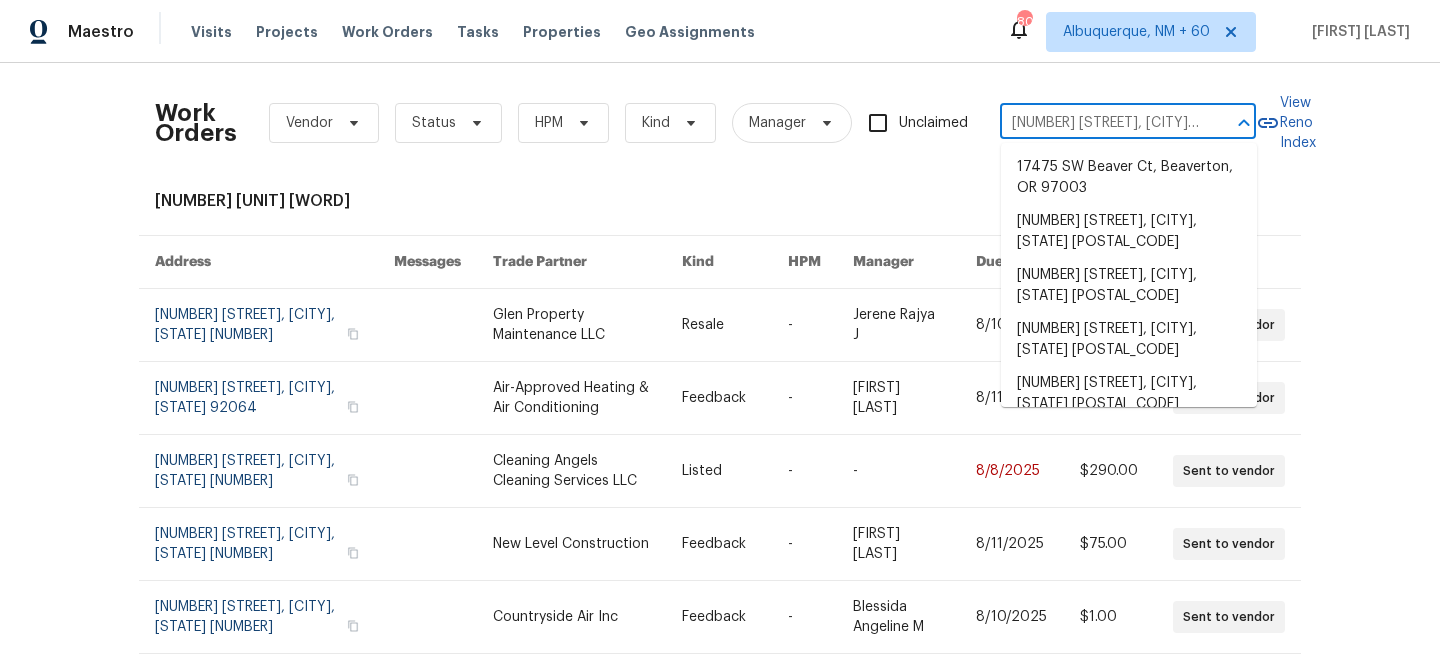 scroll, scrollTop: 0, scrollLeft: 83, axis: horizontal 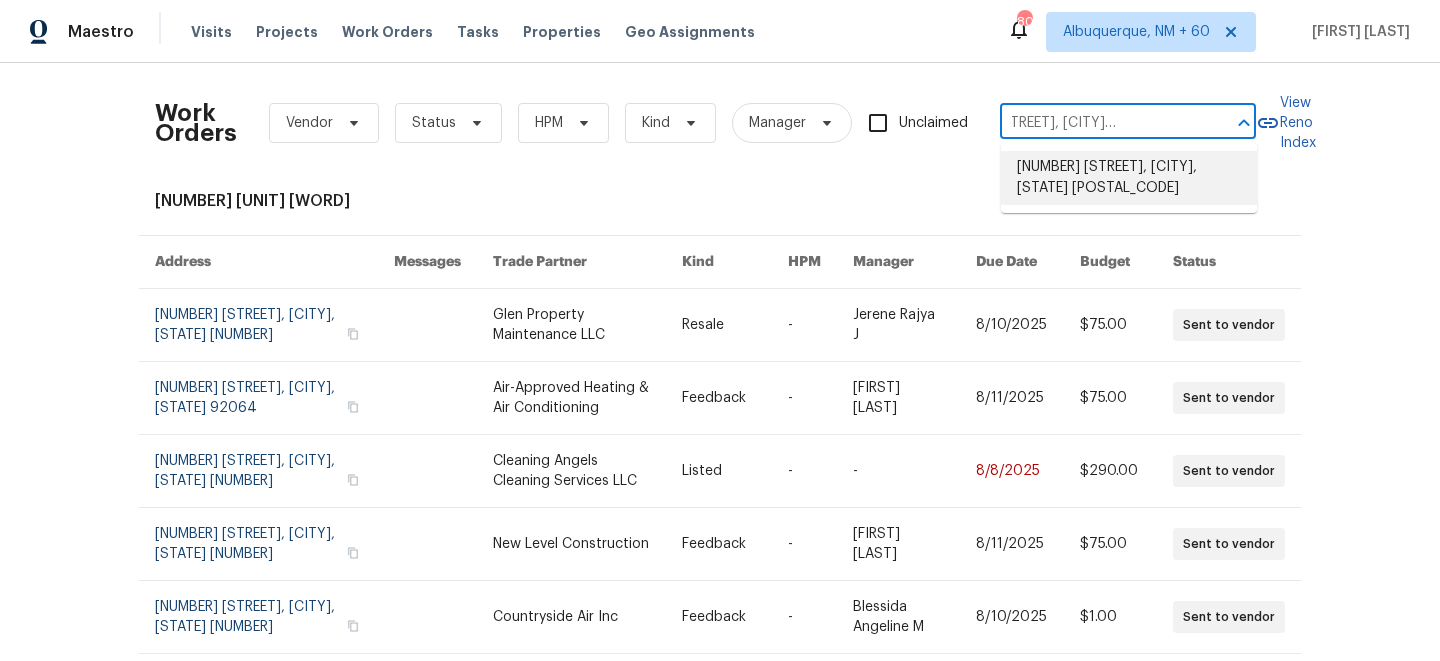 click on "3384 Brookside Ln, Jonesboro, GA 30236" at bounding box center [1129, 178] 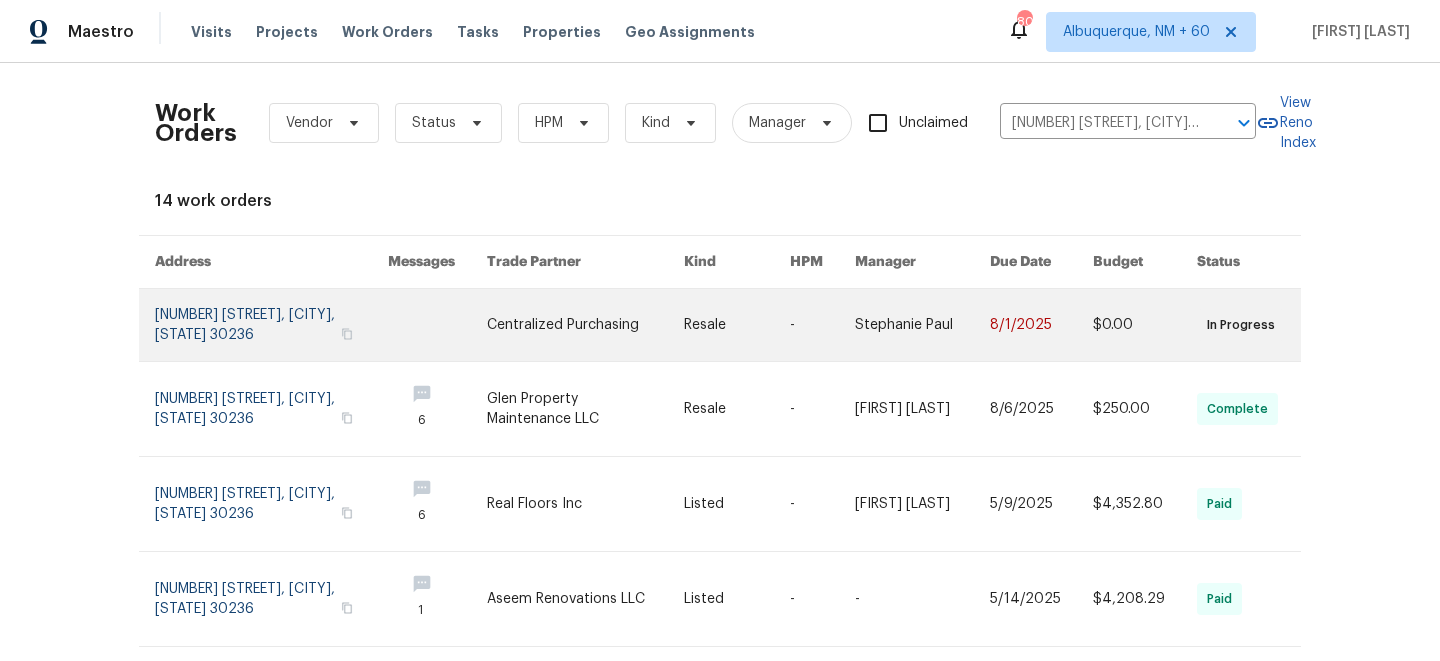 click at bounding box center (585, 325) 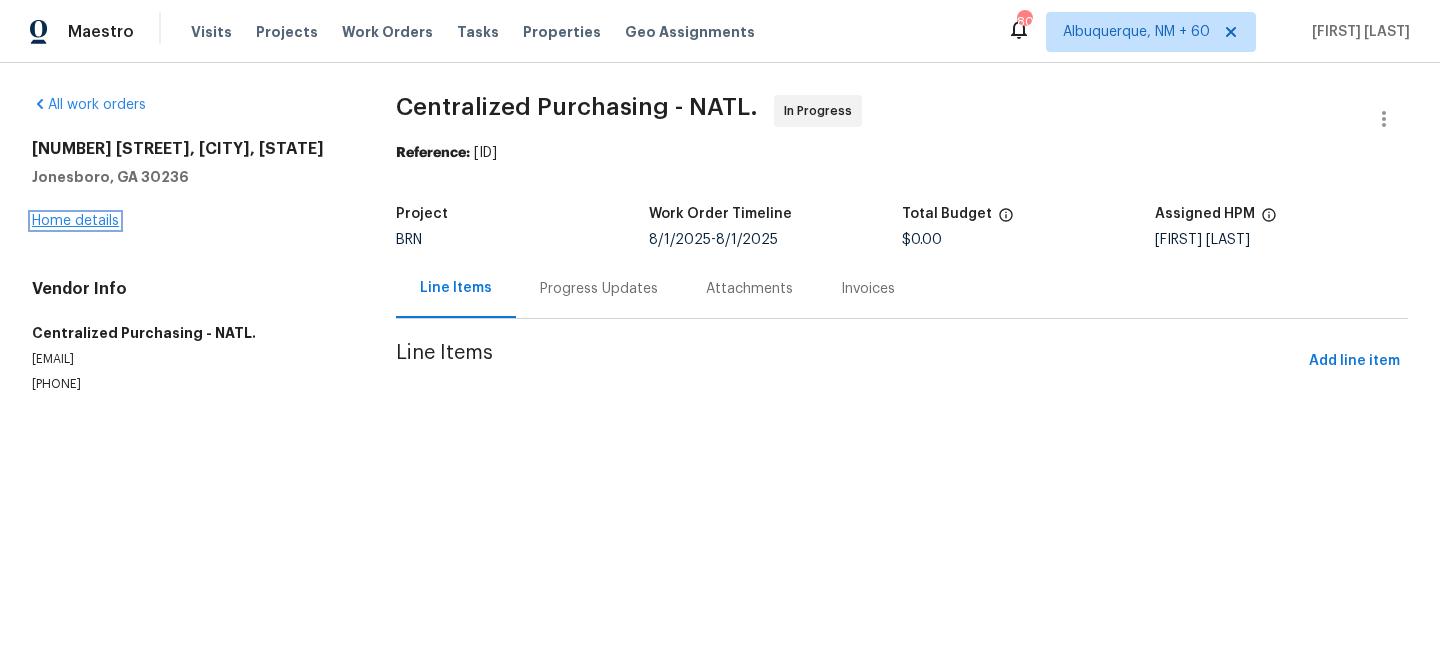 click on "Home details" at bounding box center (75, 221) 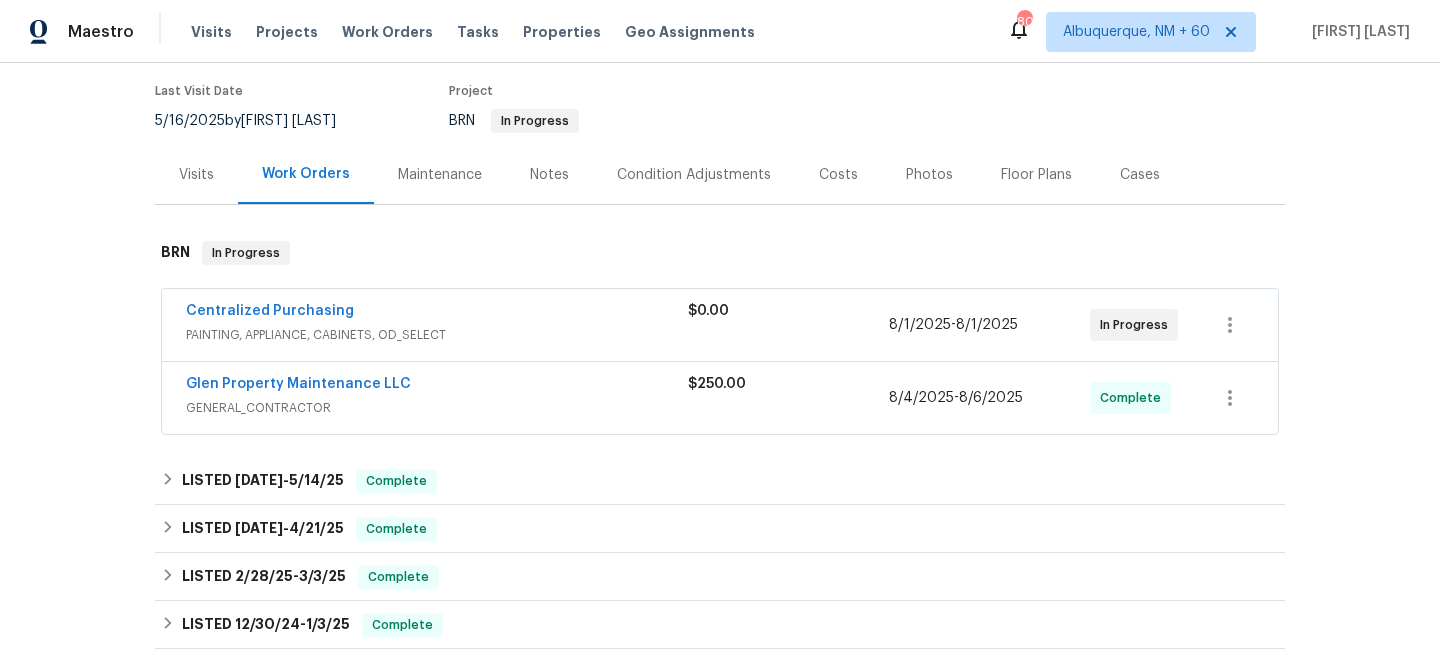 scroll, scrollTop: 162, scrollLeft: 0, axis: vertical 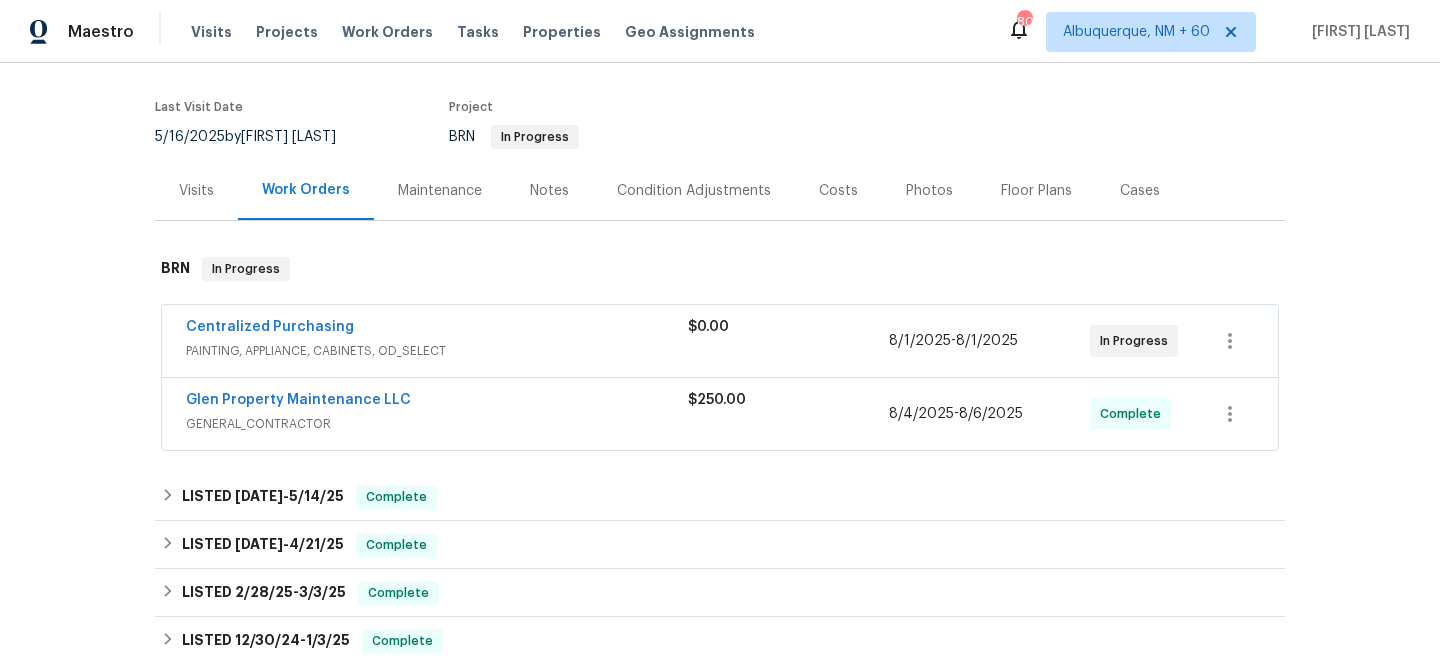 click on "Maintenance" at bounding box center [440, 190] 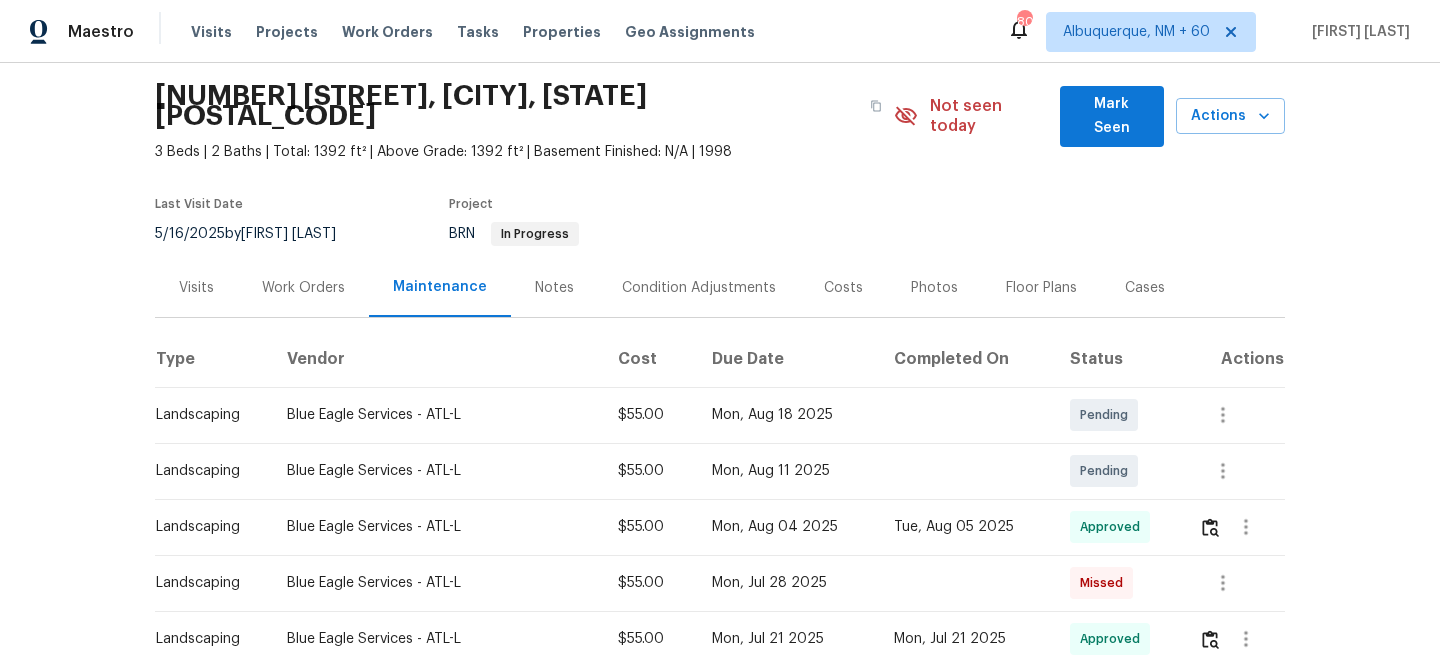 scroll, scrollTop: 0, scrollLeft: 0, axis: both 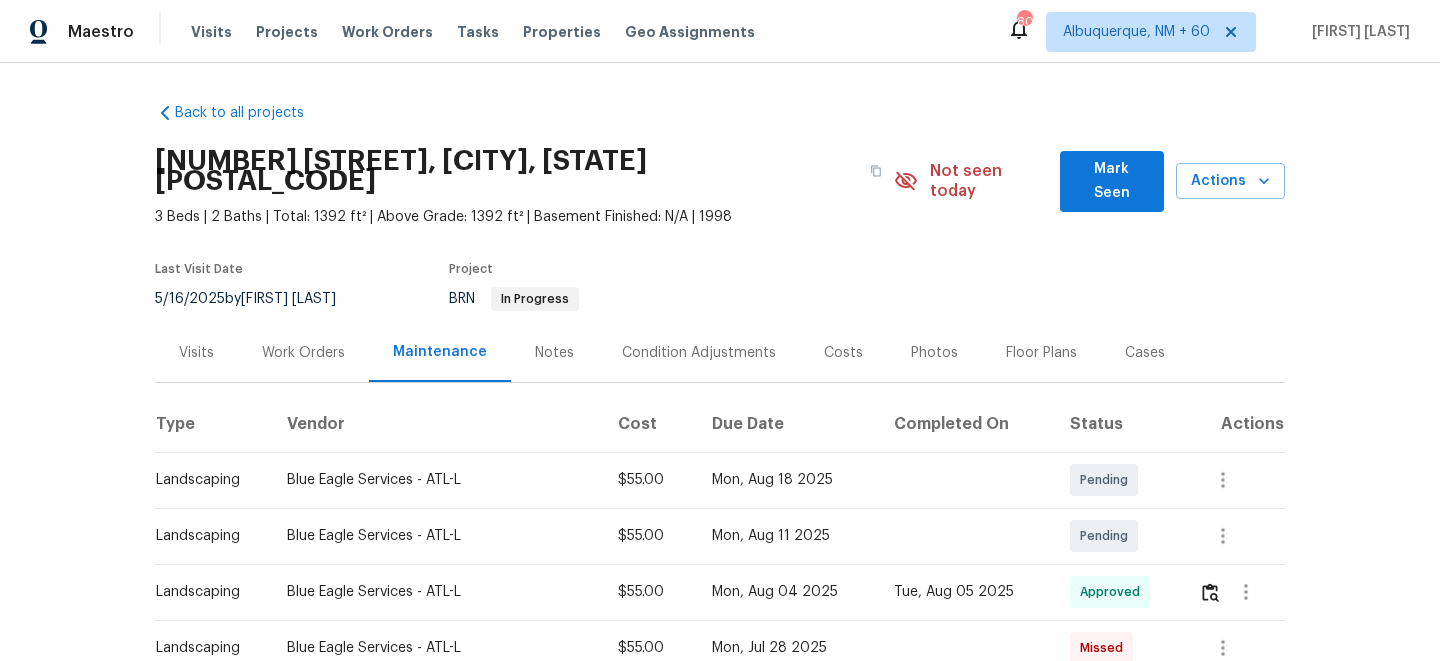 click on "Visits Projects Work Orders Tasks Properties Geo Assignments" at bounding box center [485, 32] 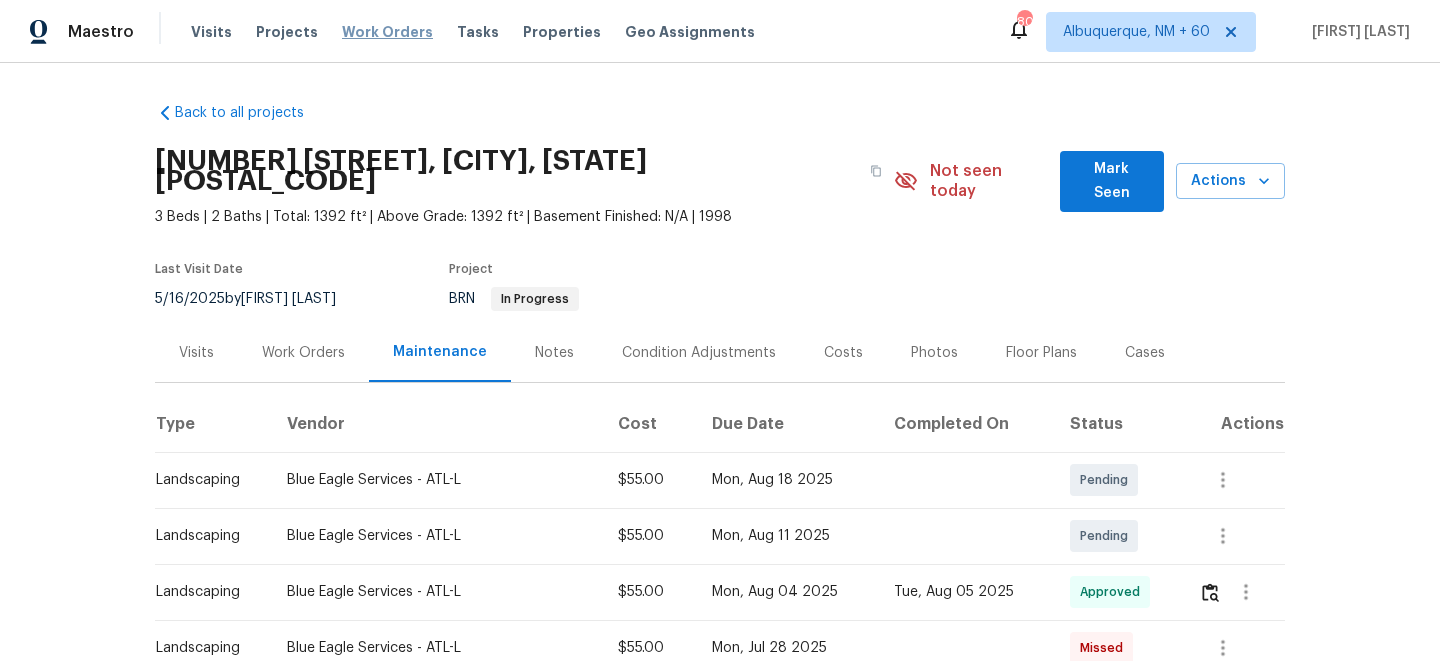 click on "Work Orders" at bounding box center (387, 32) 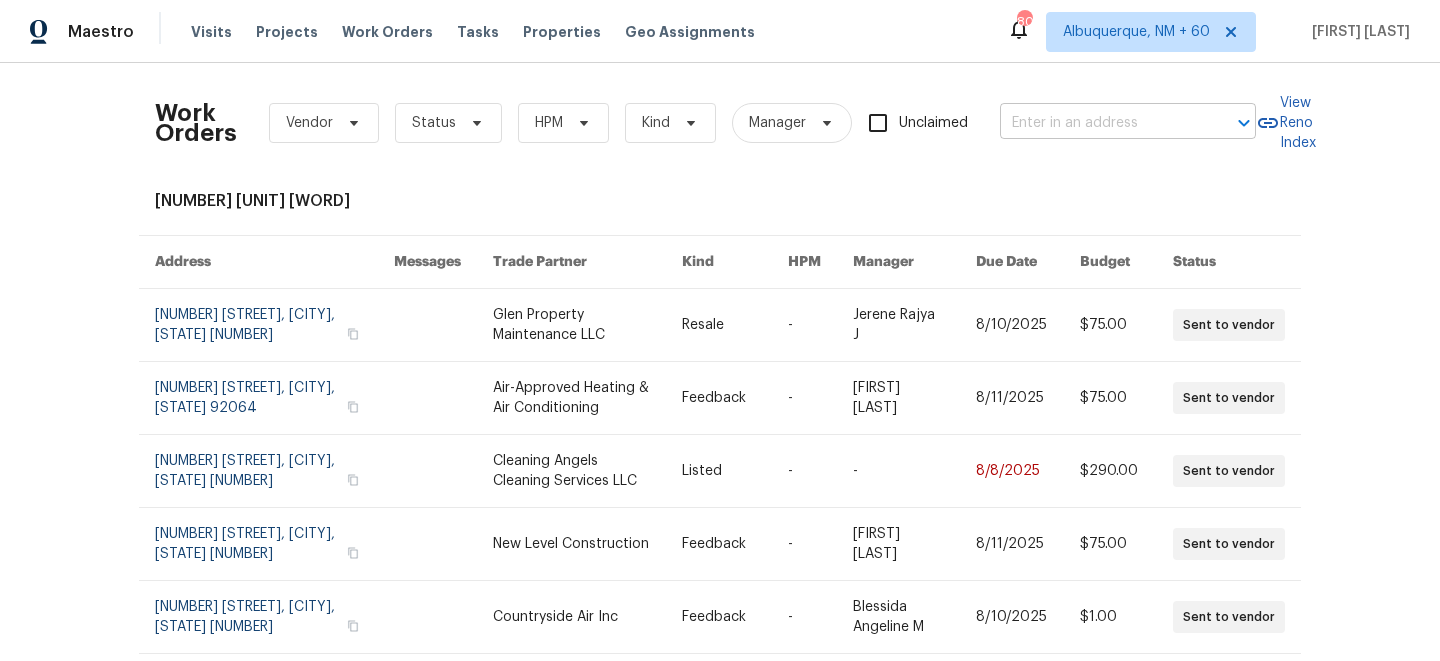 click at bounding box center (1100, 123) 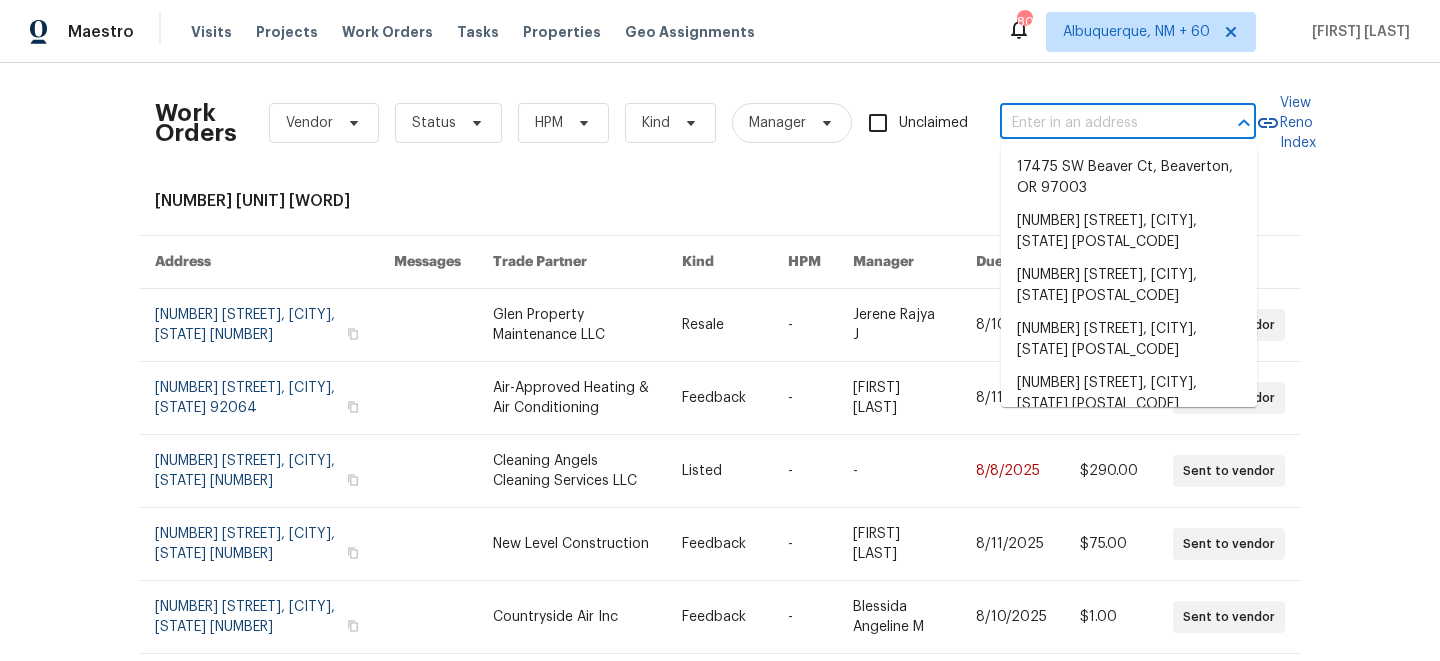 paste on "7240 Raintree Loop, Jonesboro, GA 30236" 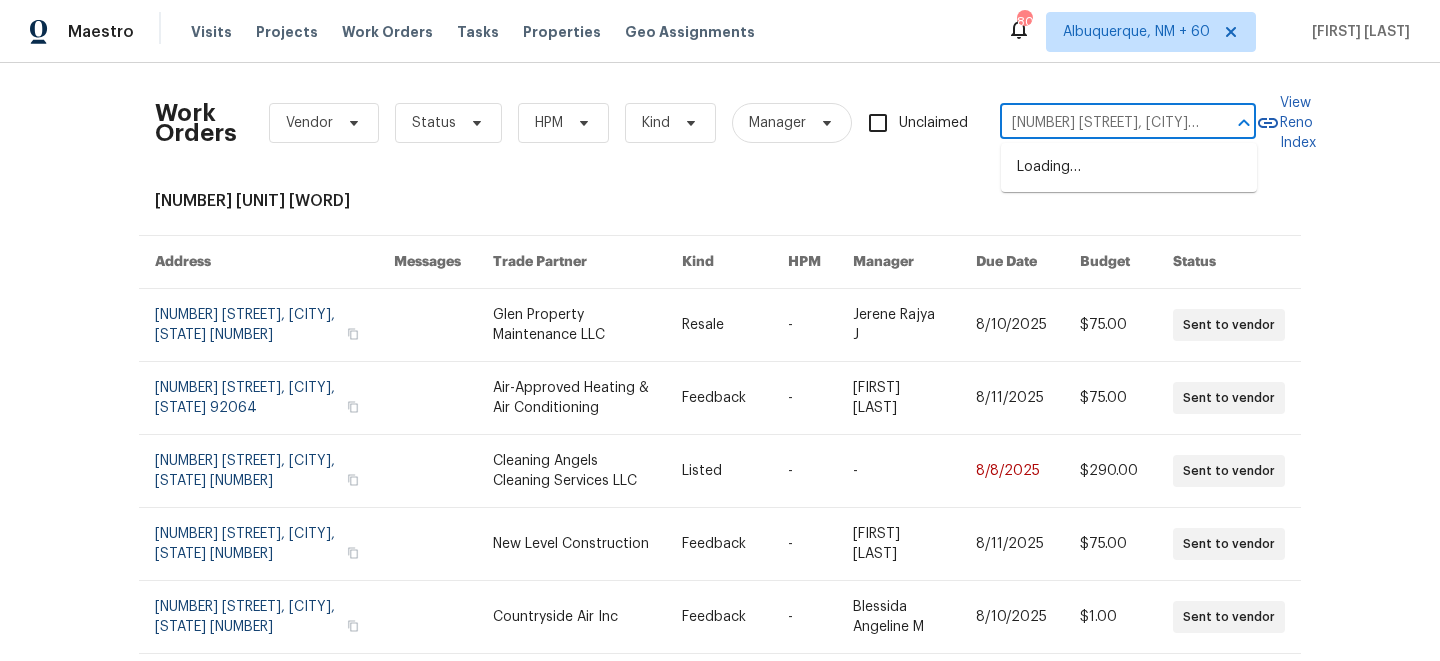 scroll, scrollTop: 0, scrollLeft: 88, axis: horizontal 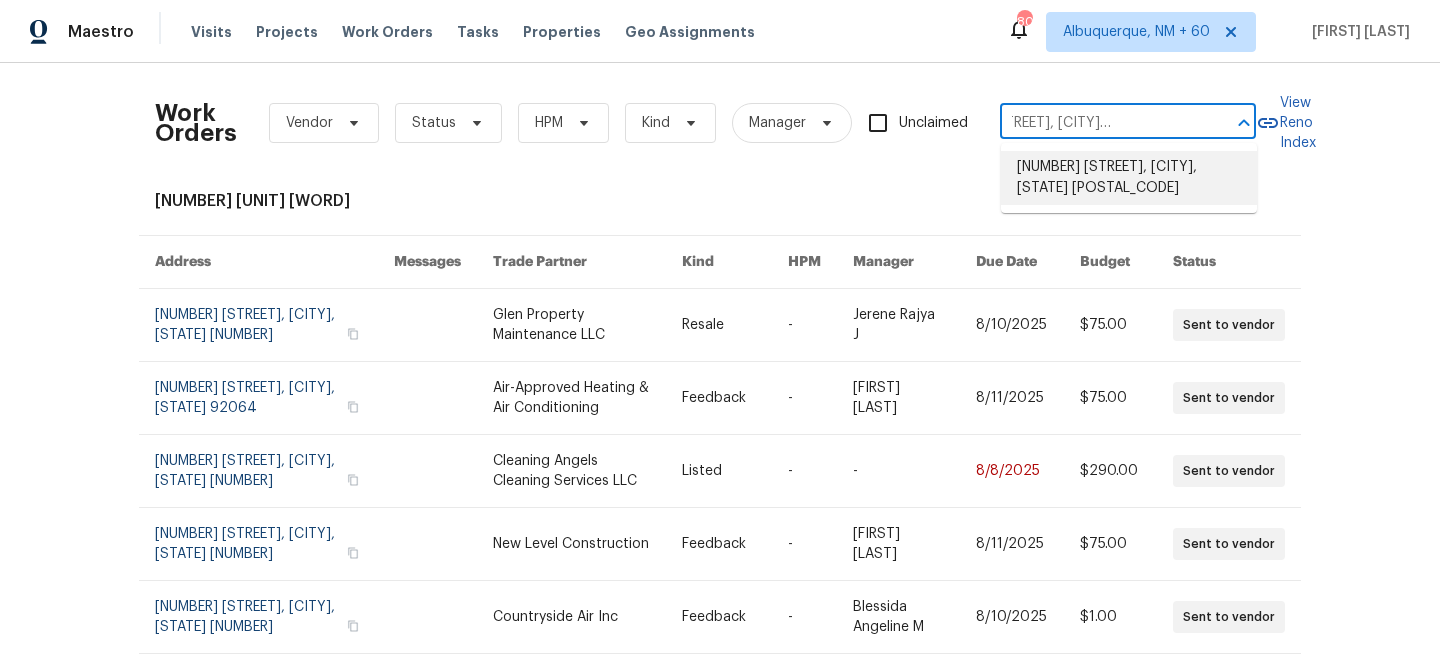 click on "7240 Raintree Loop, Jonesboro, GA 30236" at bounding box center (1129, 178) 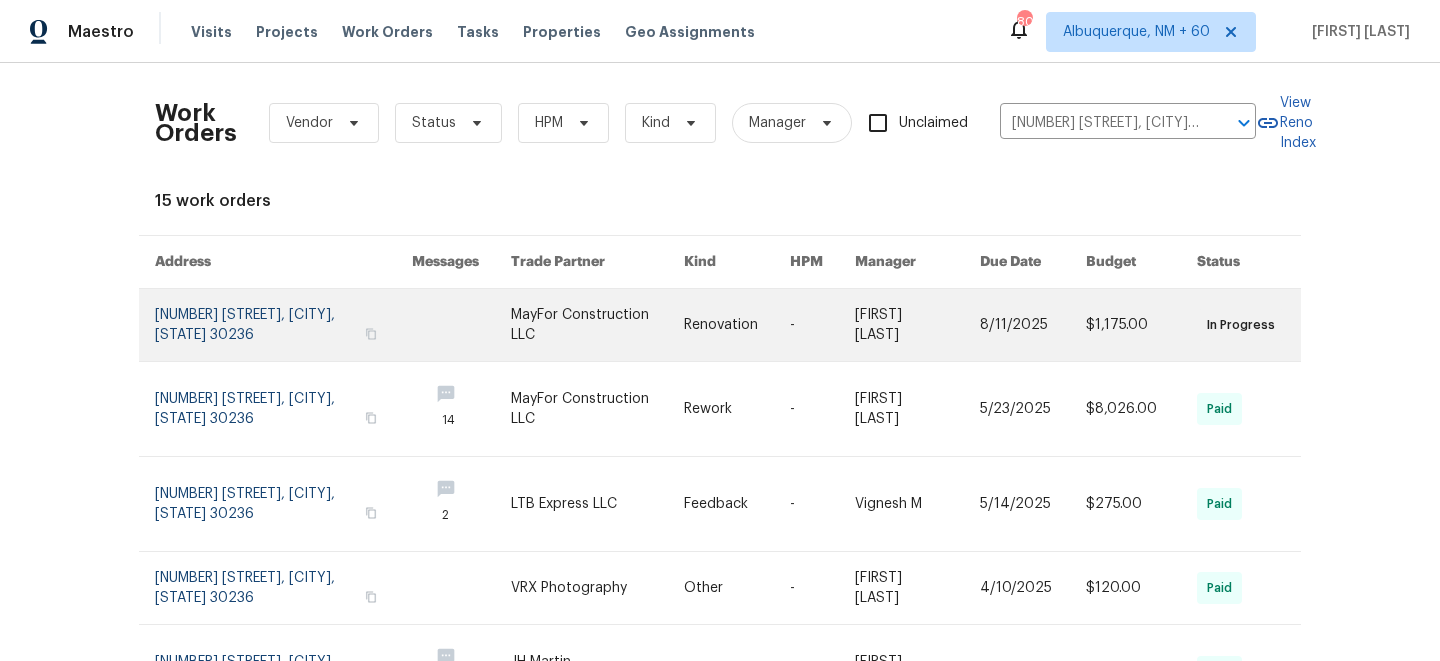 click at bounding box center (737, 325) 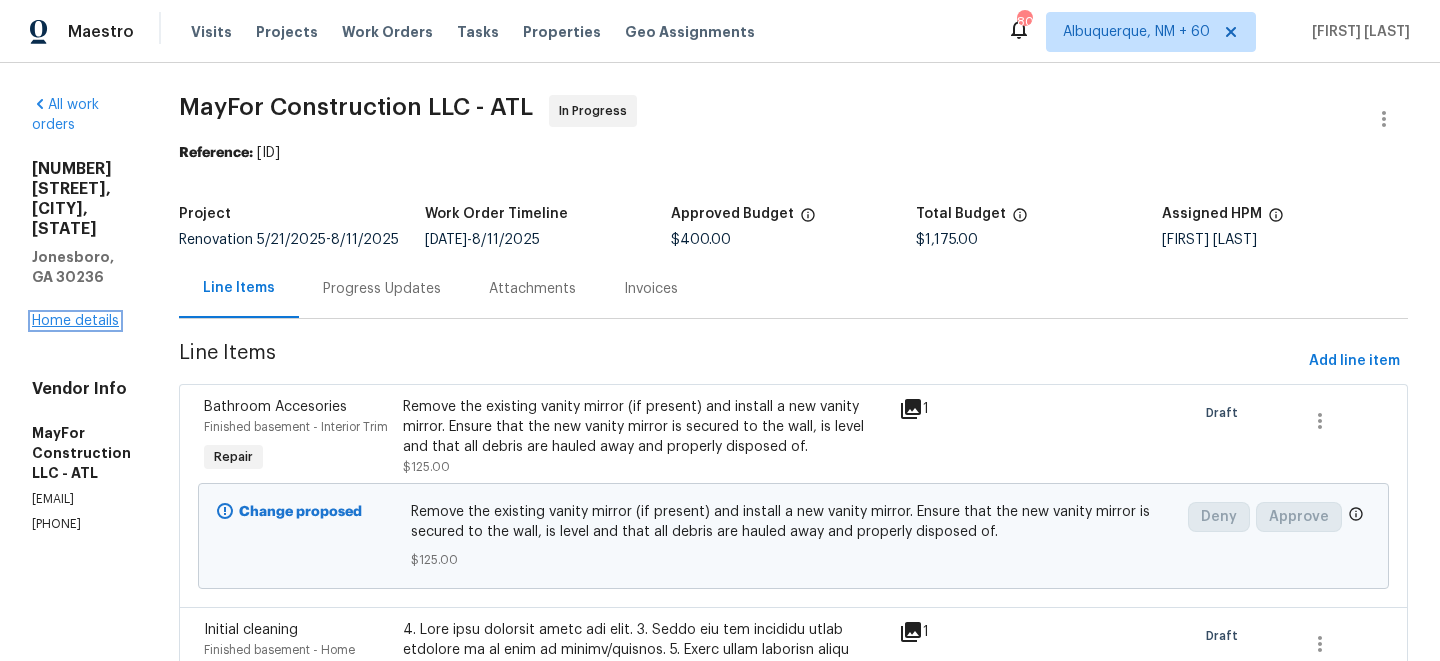 click on "Home details" at bounding box center [75, 321] 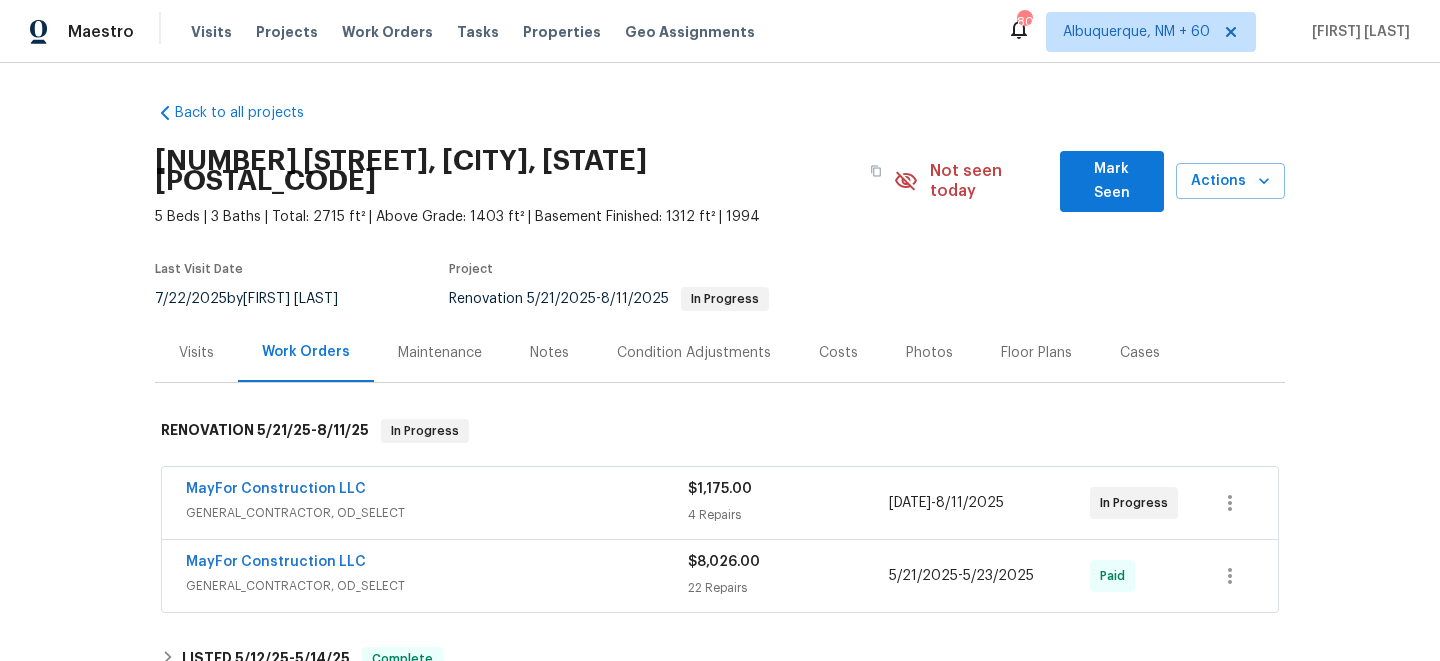 click on "Maintenance" at bounding box center (440, 353) 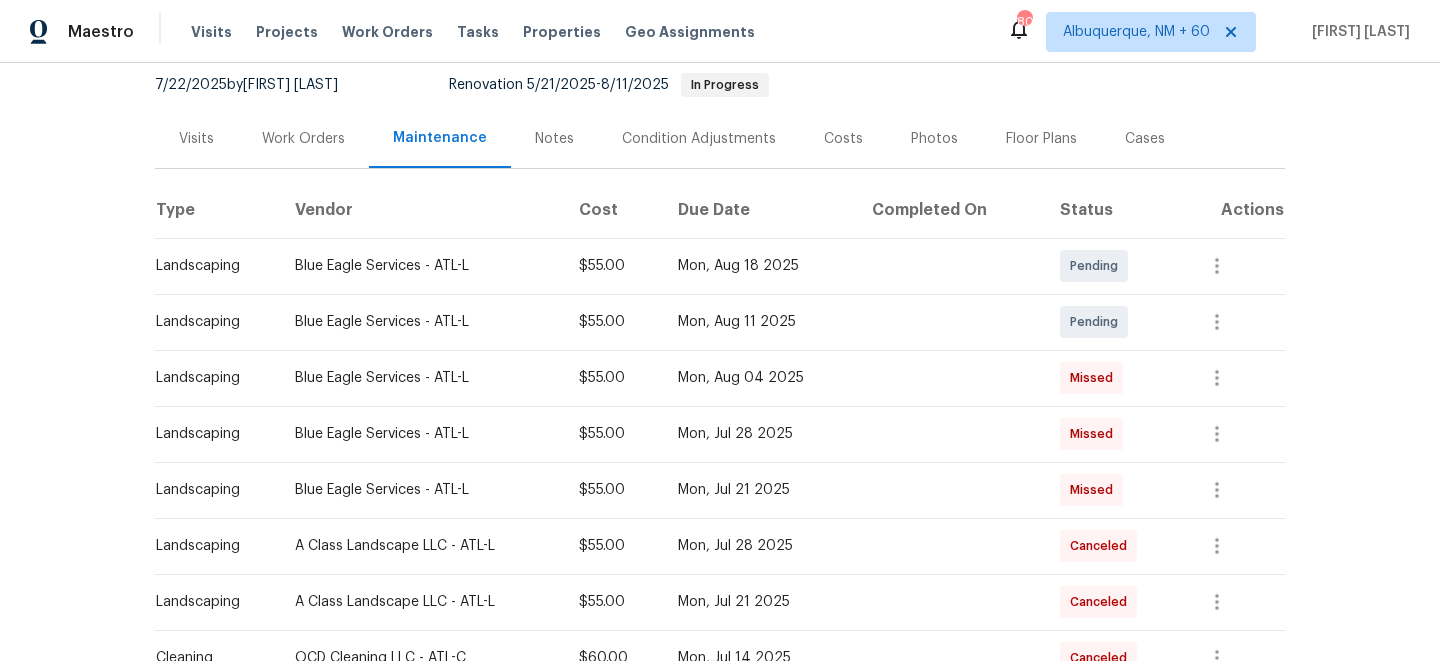 scroll, scrollTop: 227, scrollLeft: 0, axis: vertical 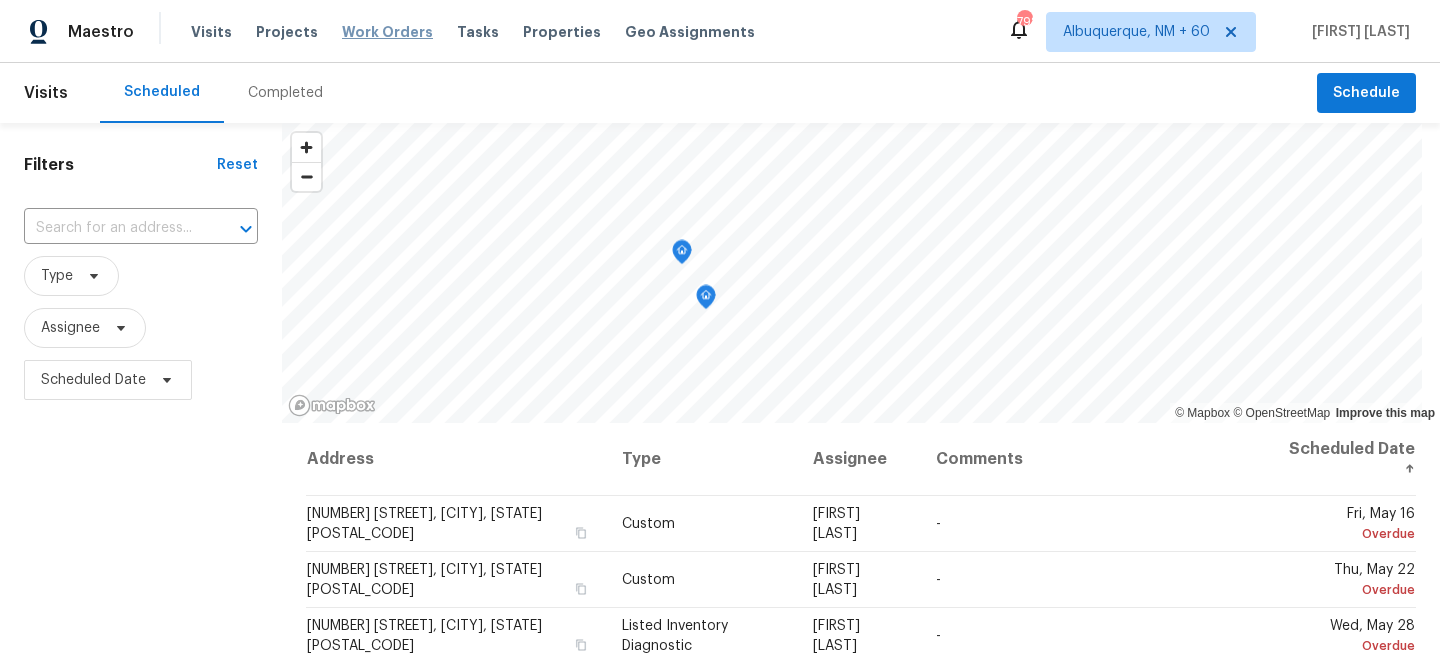 click on "Work Orders" at bounding box center [387, 32] 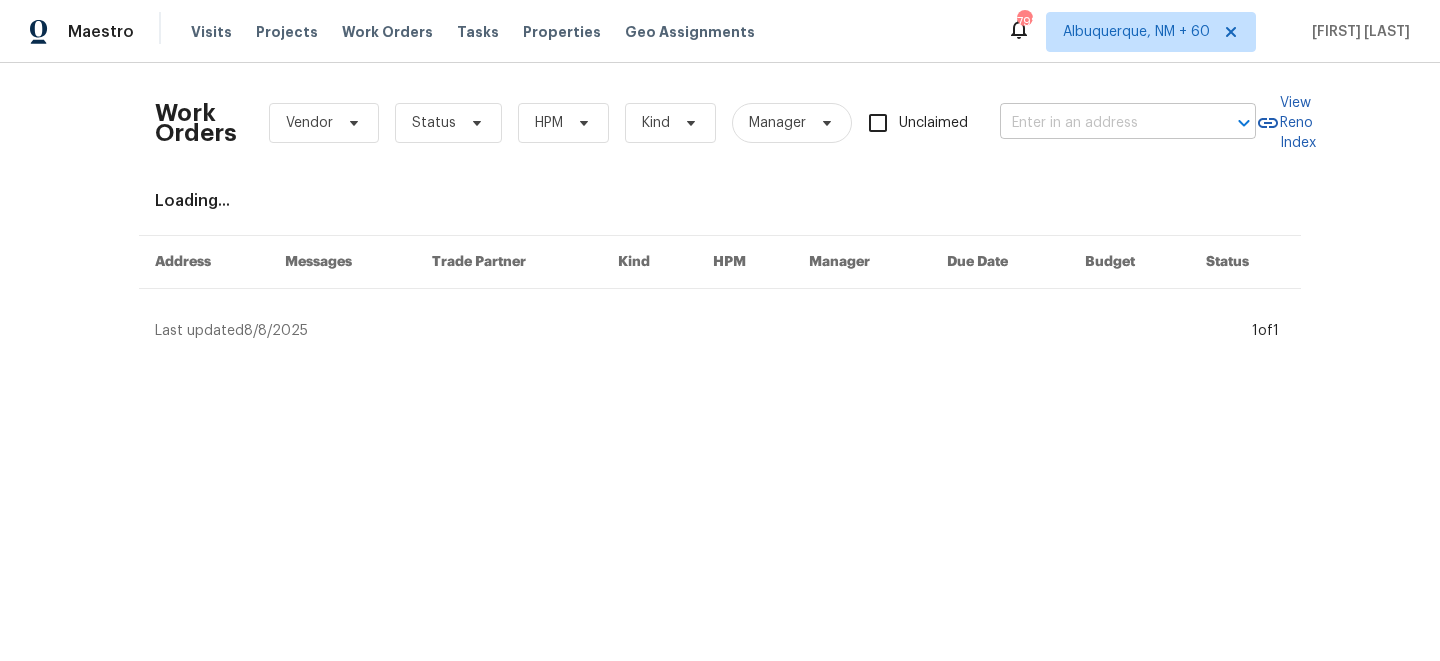 click at bounding box center (1100, 123) 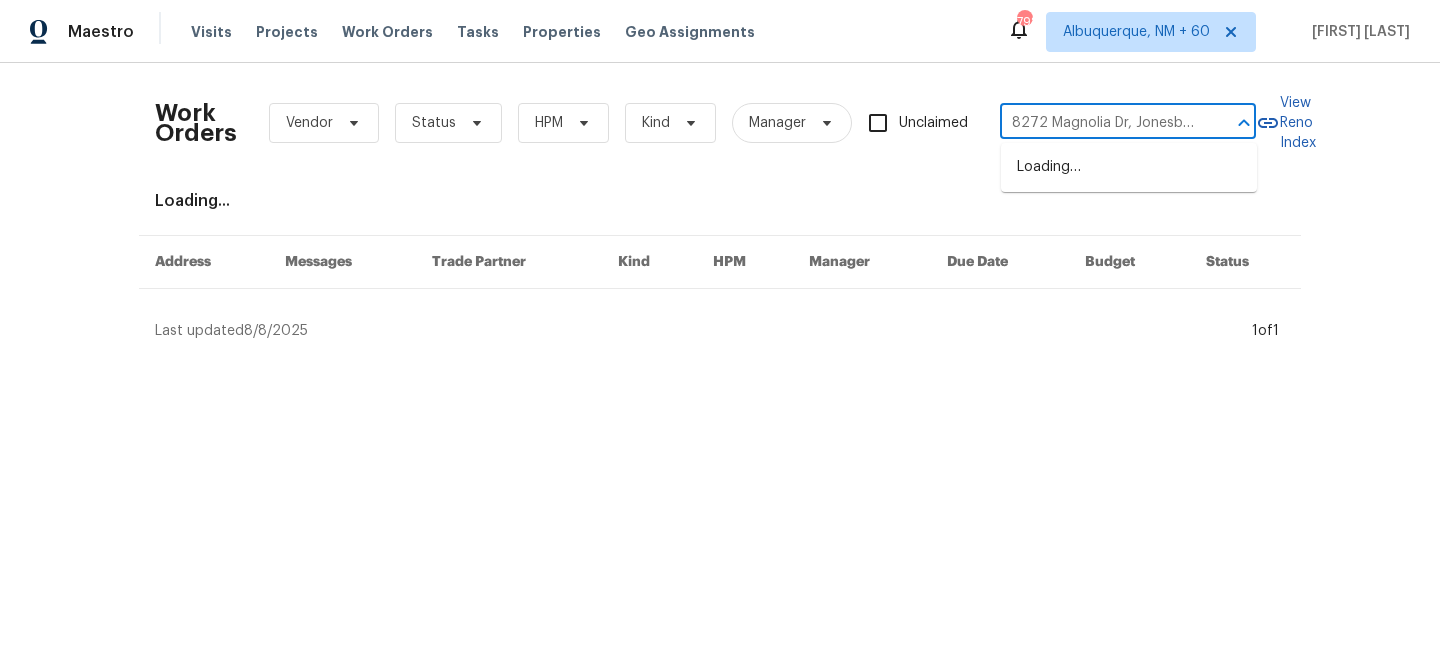 scroll, scrollTop: 0, scrollLeft: 73, axis: horizontal 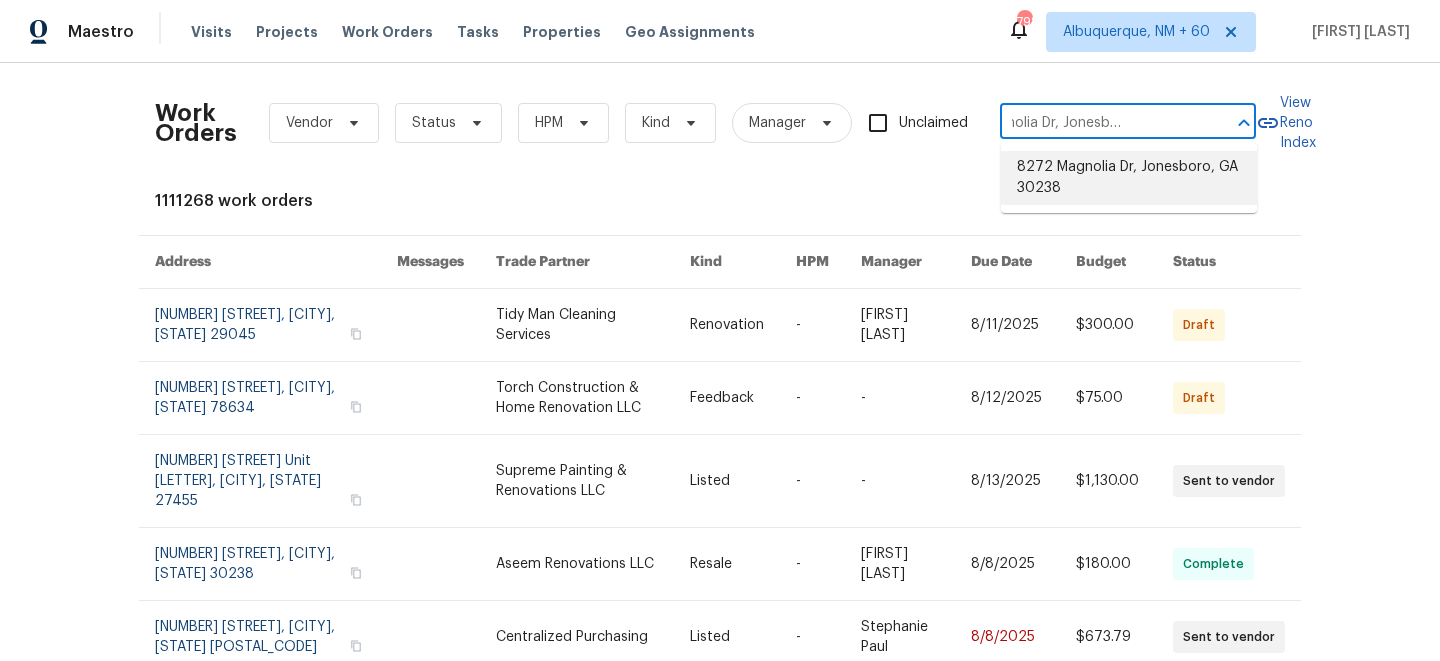 click on "8272 Magnolia Dr, Jonesboro, GA 30238" at bounding box center [1129, 178] 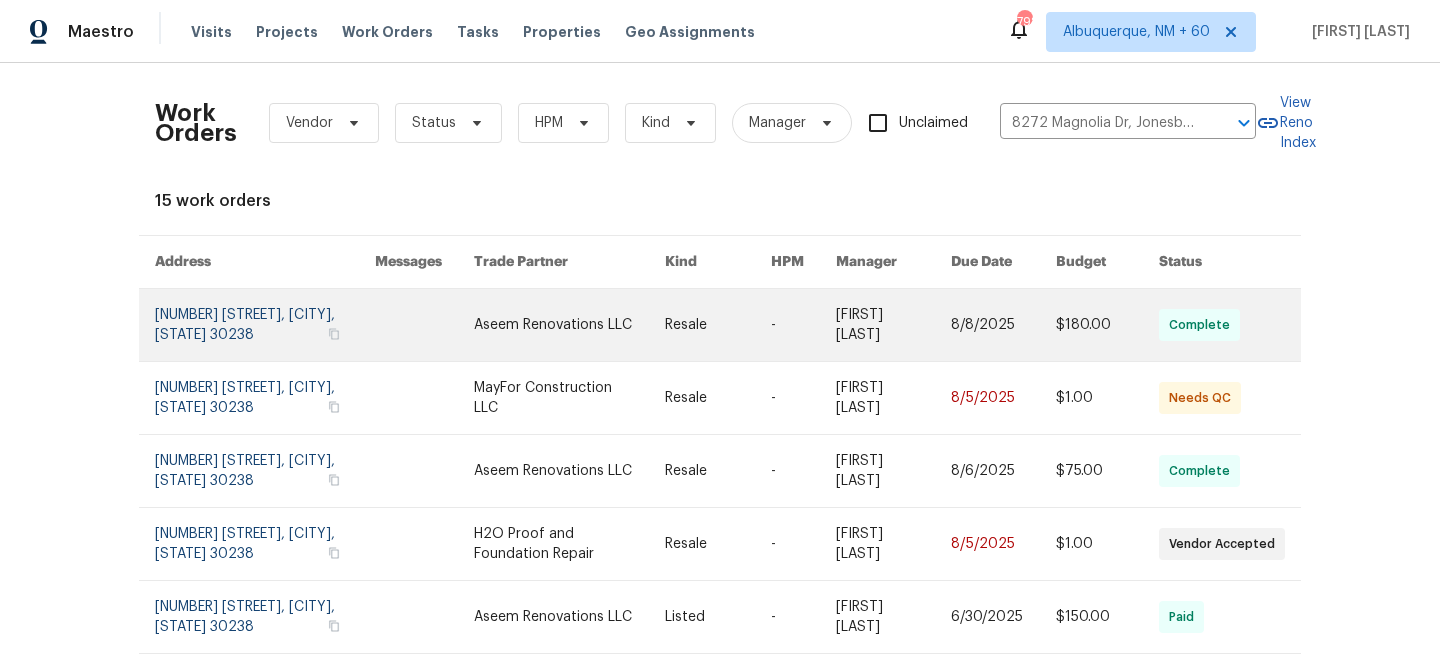 click on "Resale" at bounding box center (702, 325) 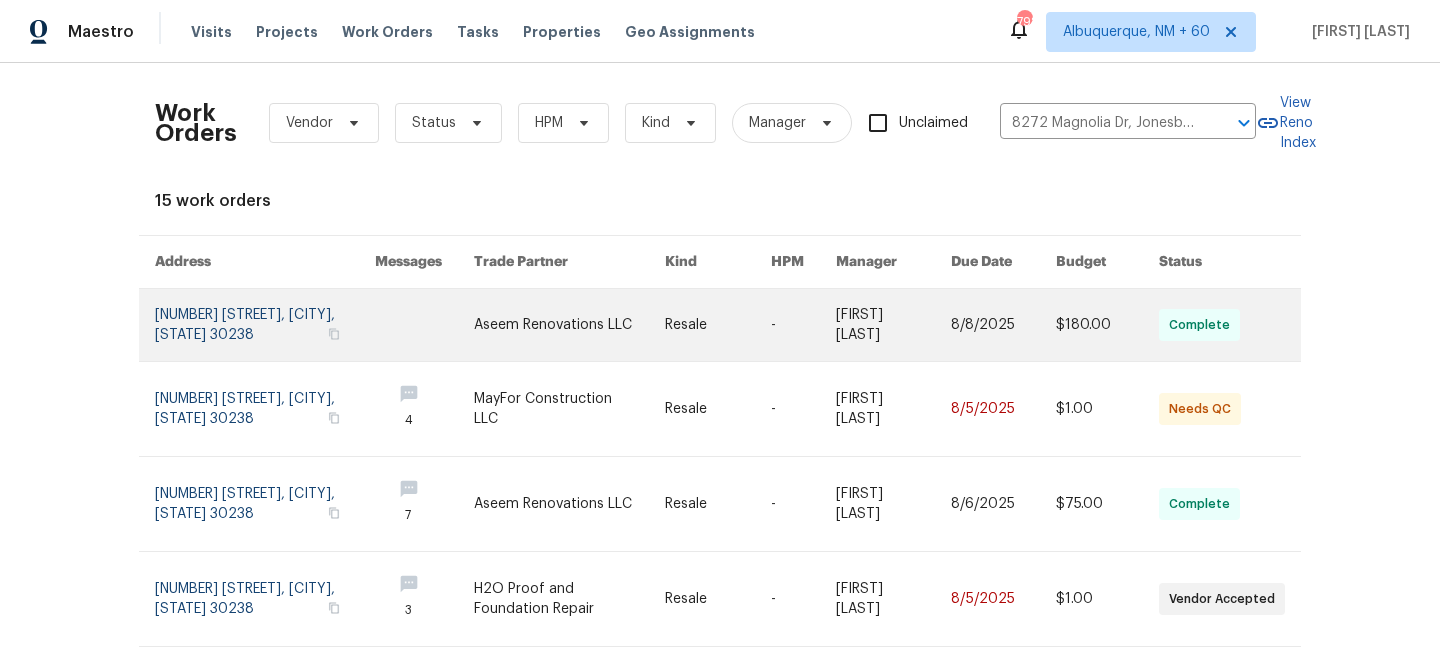 click at bounding box center [569, 325] 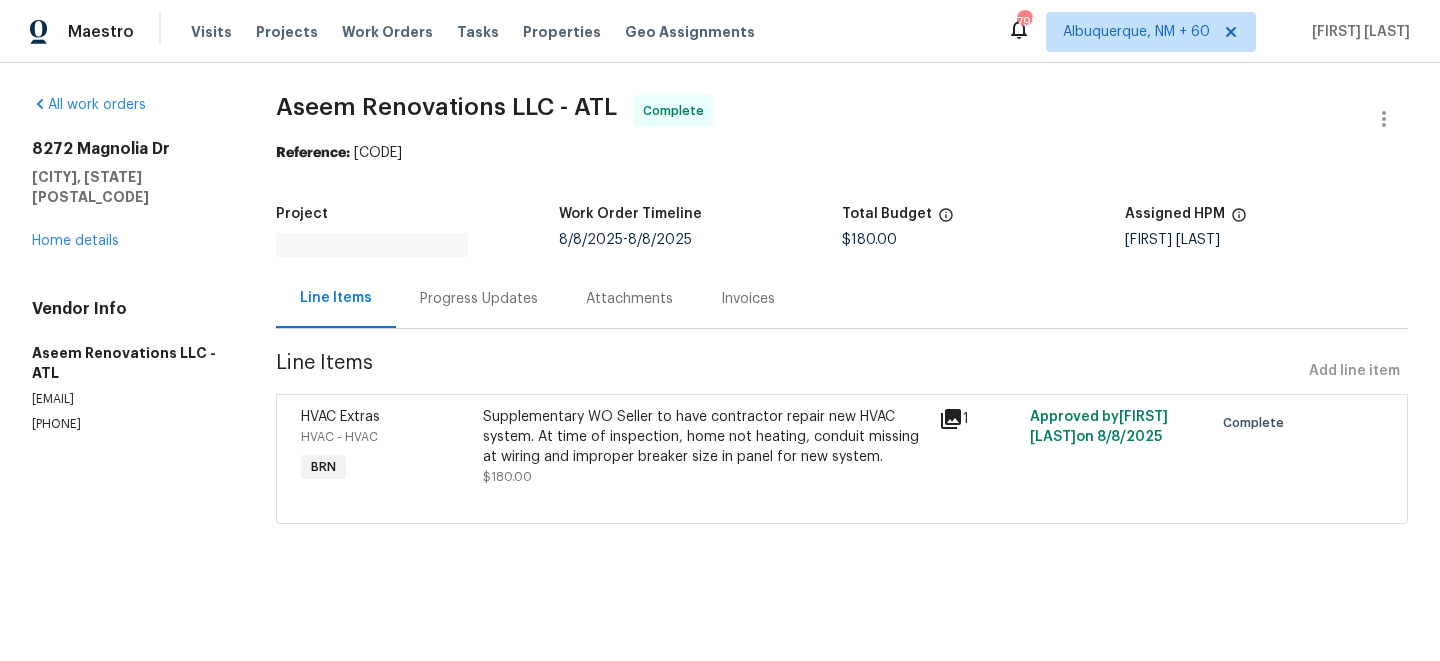 click on "8272 Magnolia Dr Jonesboro, GA 30238 Home details" at bounding box center (130, 195) 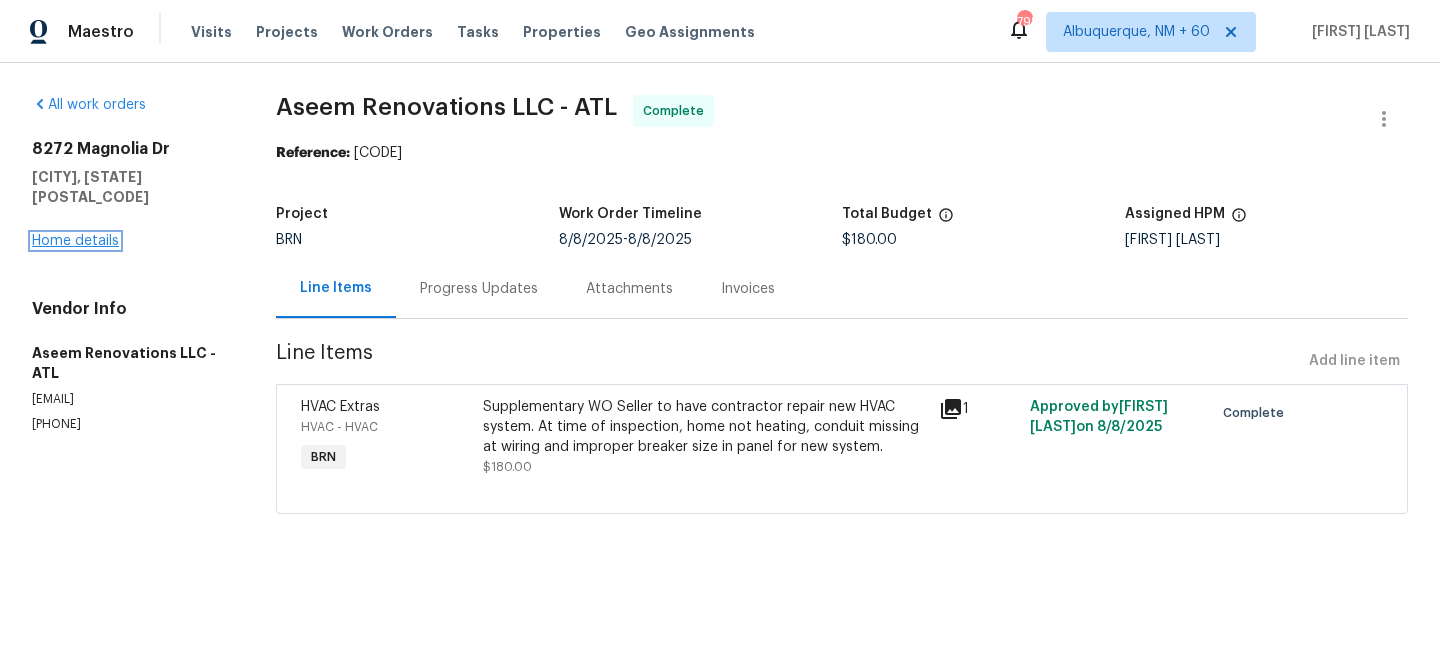 click on "Home details" at bounding box center (75, 241) 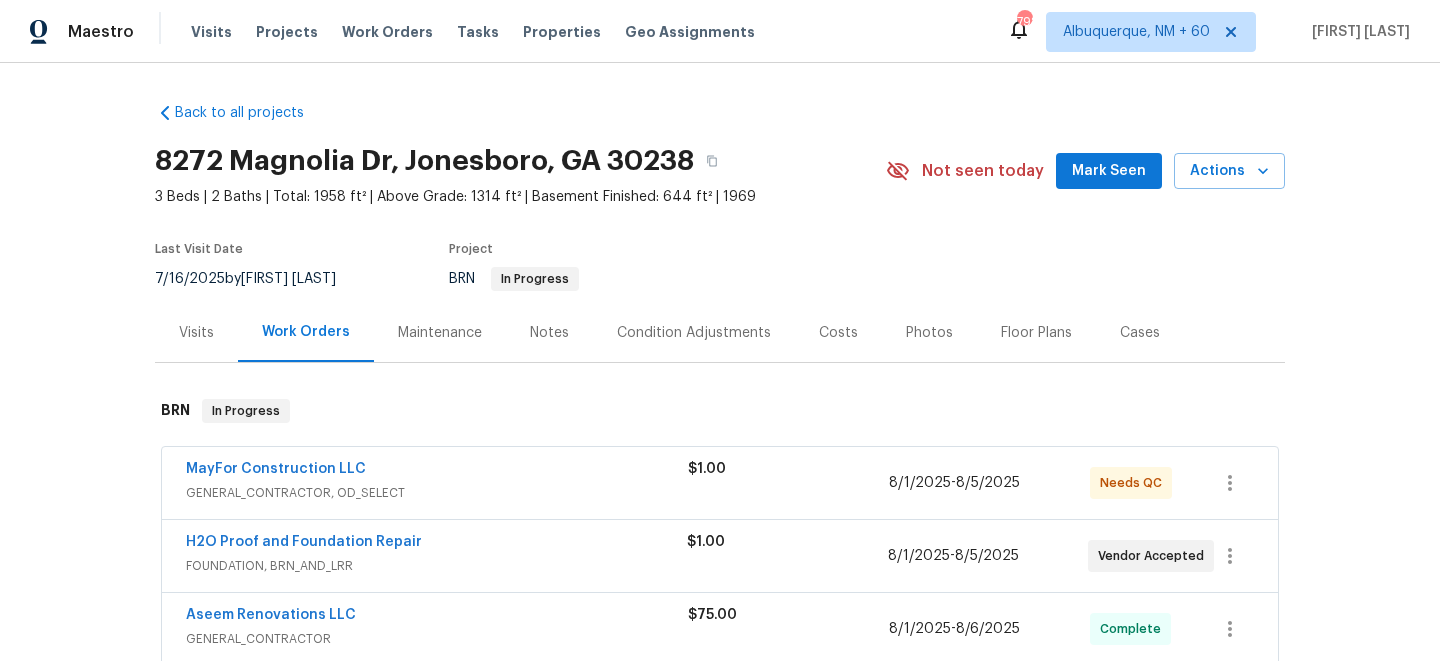 click on "Maintenance" at bounding box center [440, 333] 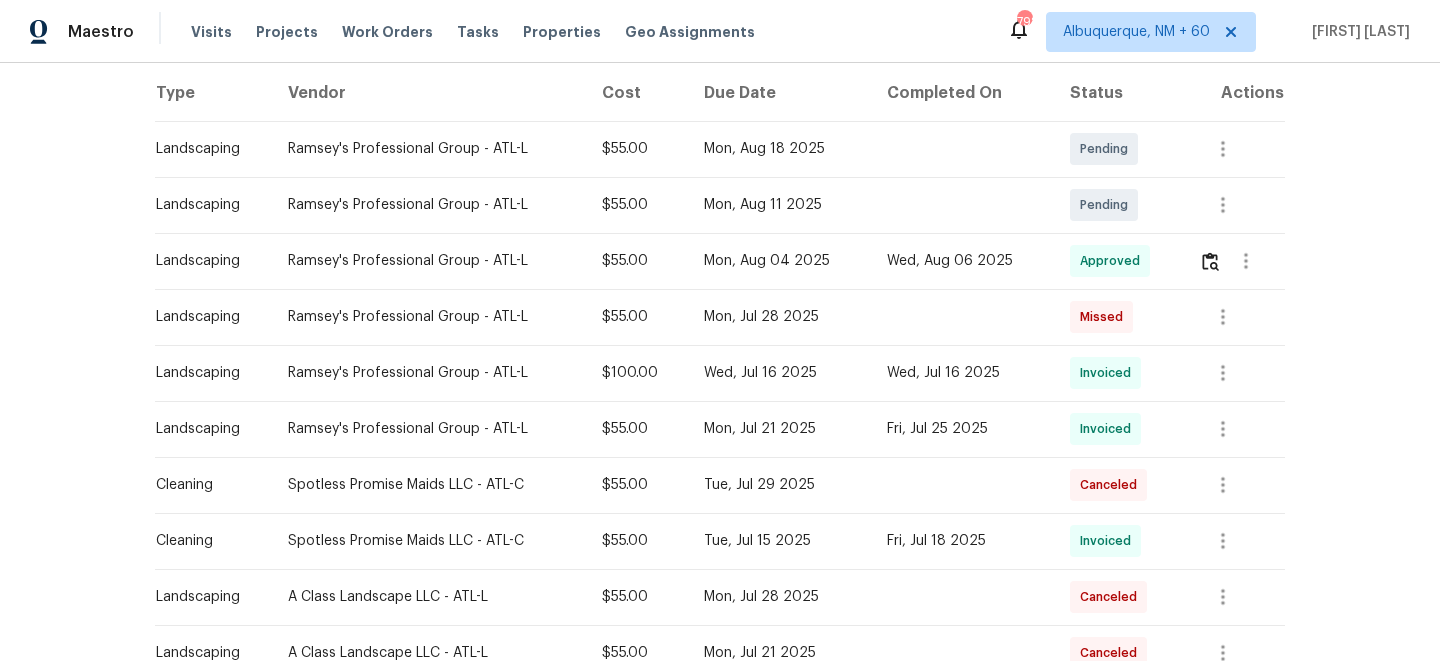 scroll, scrollTop: 268, scrollLeft: 0, axis: vertical 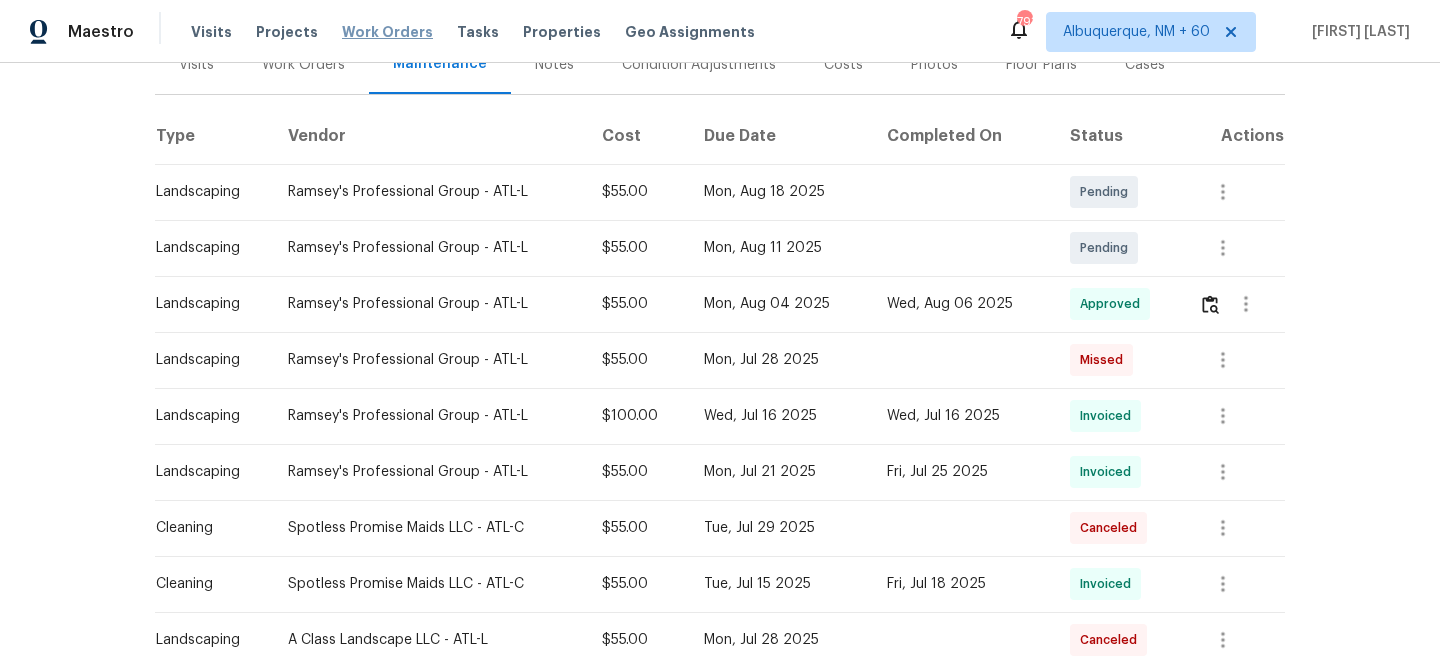 click on "Work Orders" at bounding box center (387, 32) 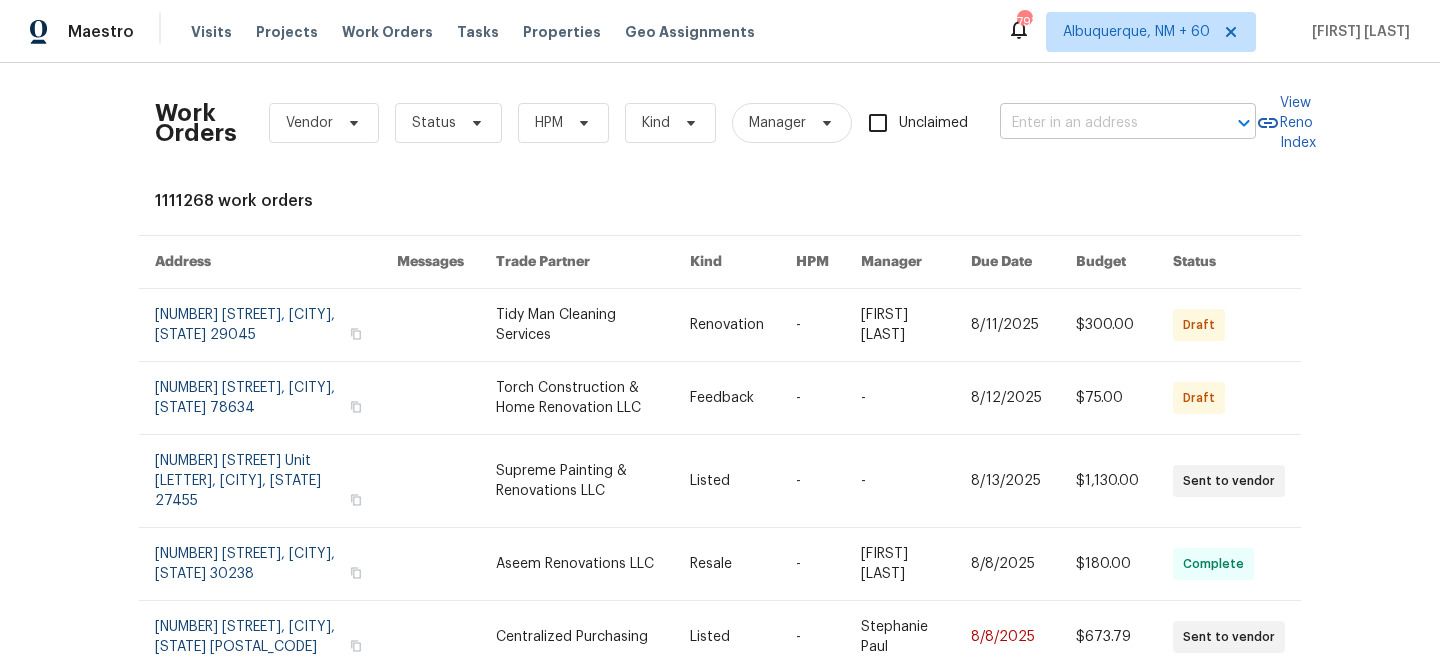 click at bounding box center (1100, 123) 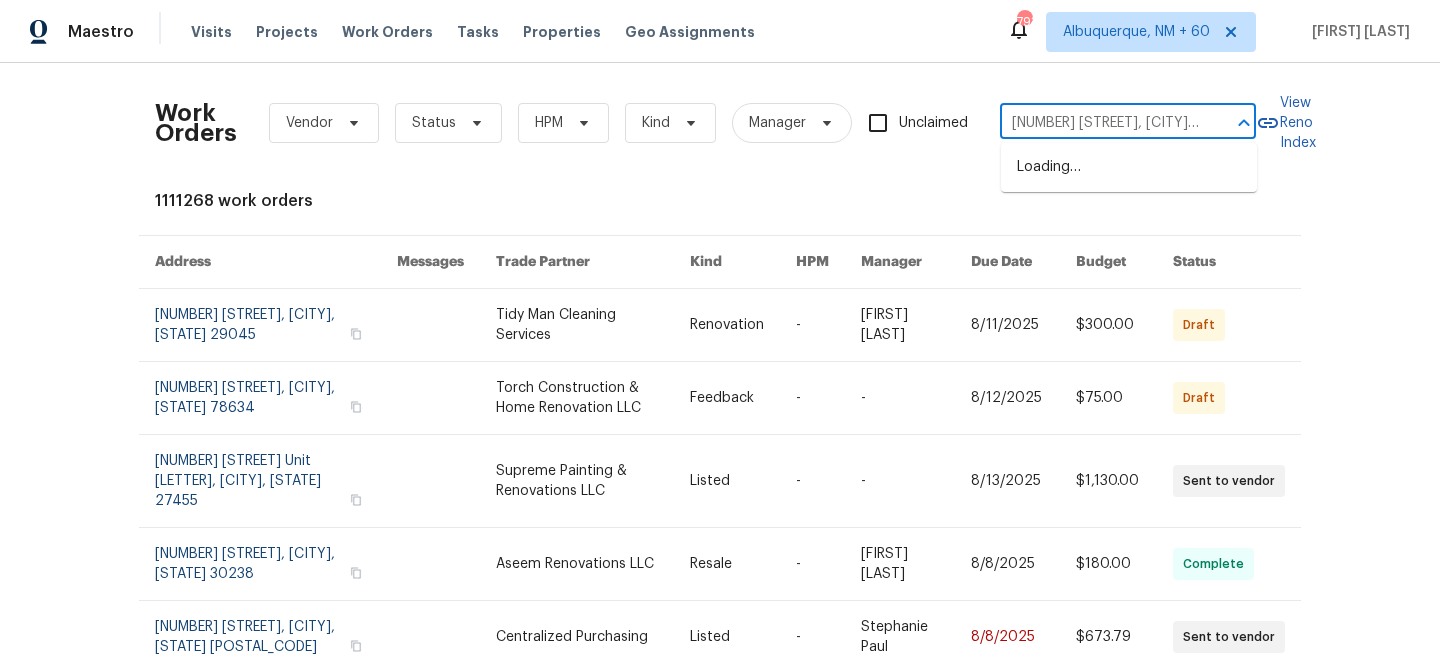 scroll, scrollTop: 0, scrollLeft: 44, axis: horizontal 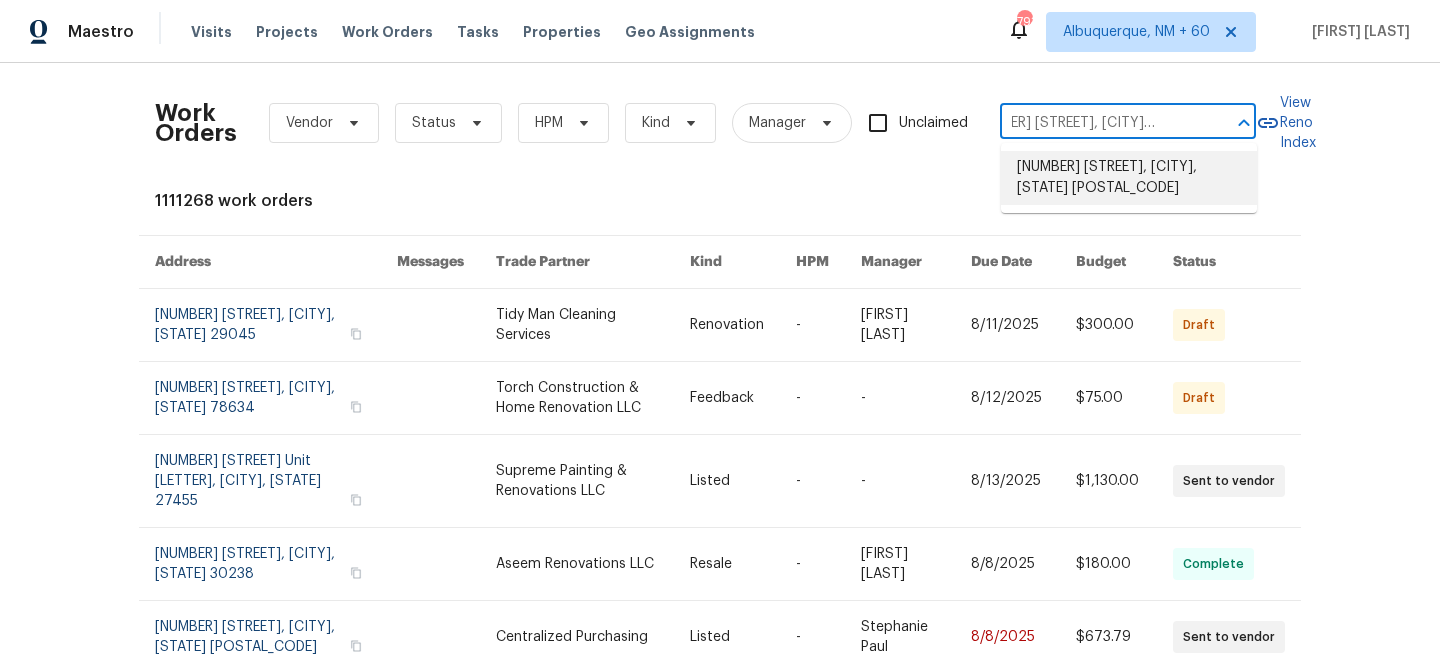 click on "[NUMBER] [STREET], [CITY], [STATE] [POSTAL_CODE]" at bounding box center (1129, 178) 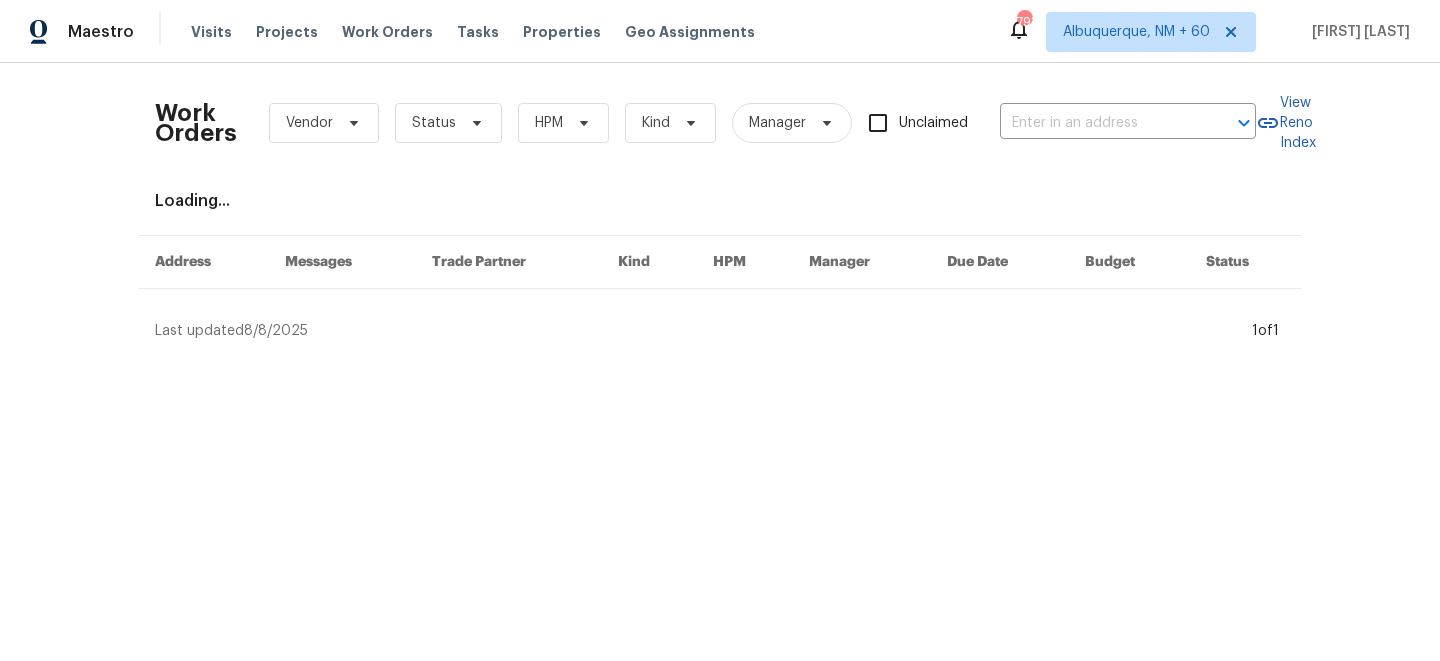 type on "[NUMBER] [STREET], [CITY], [STATE] [POSTAL_CODE]" 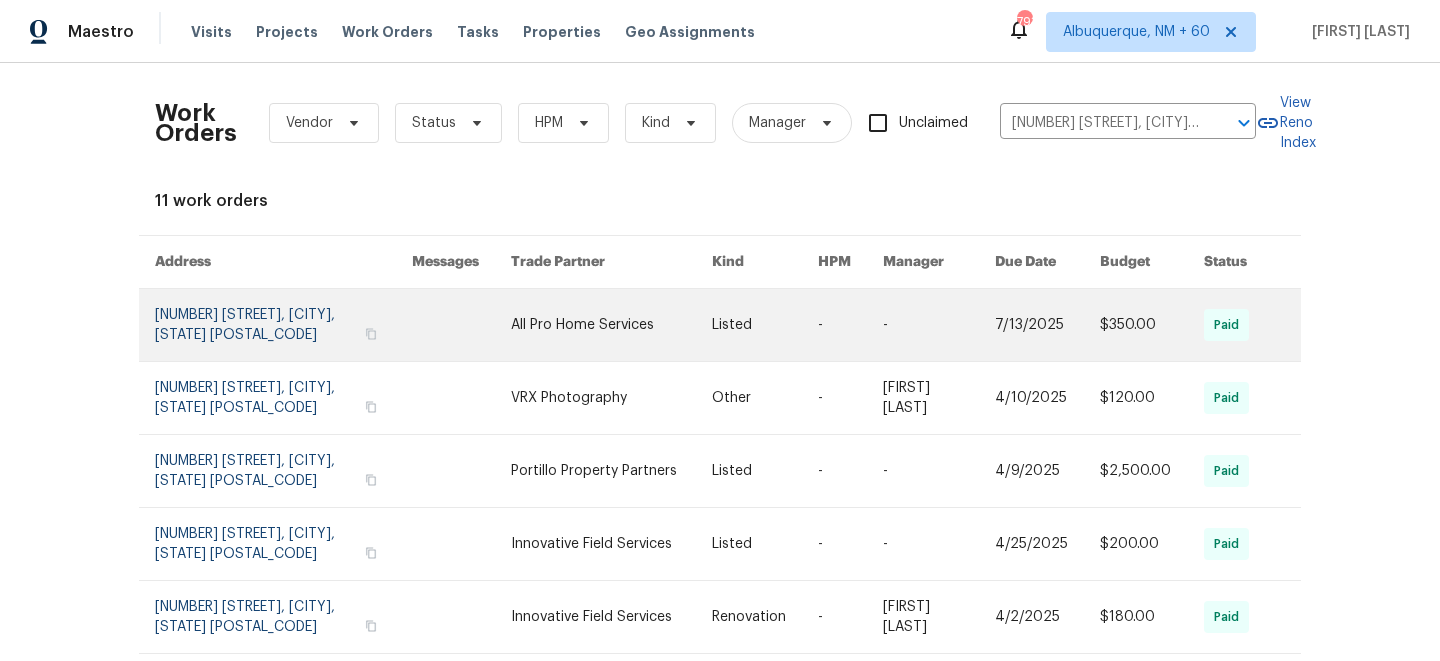 click at bounding box center (765, 325) 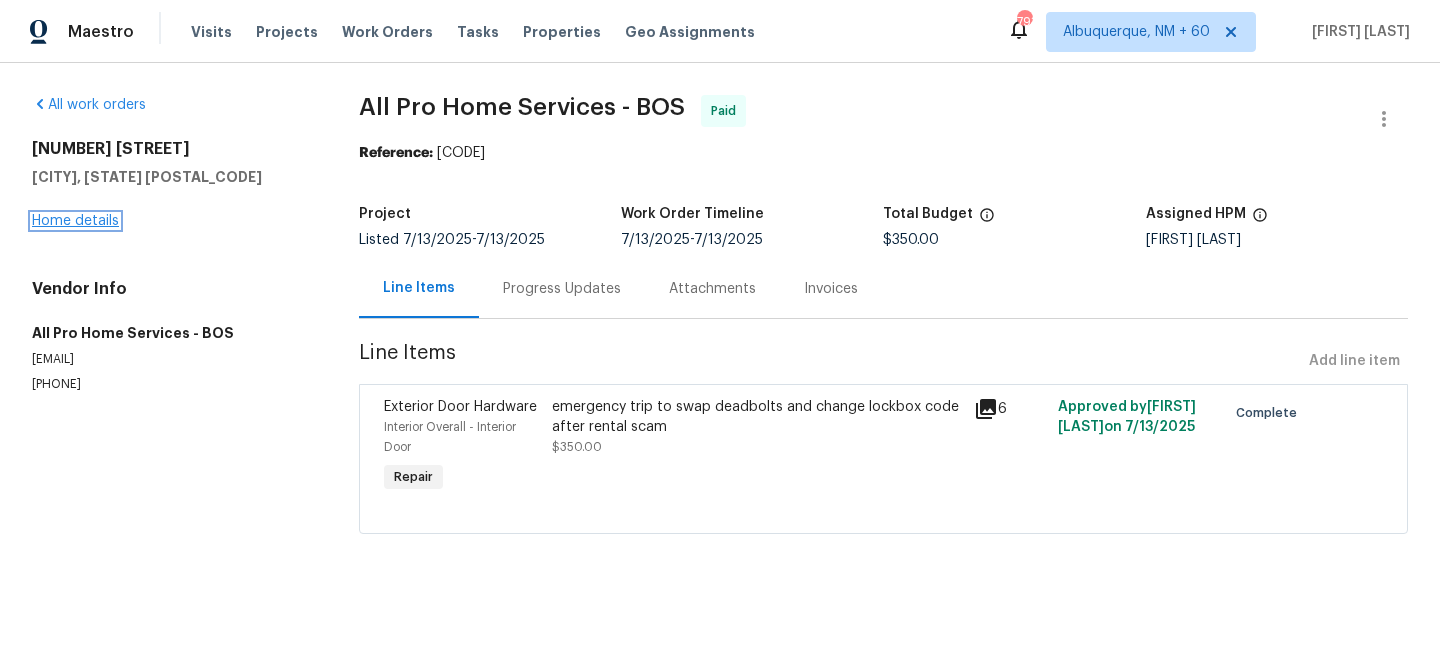 click on "Home details" at bounding box center (75, 221) 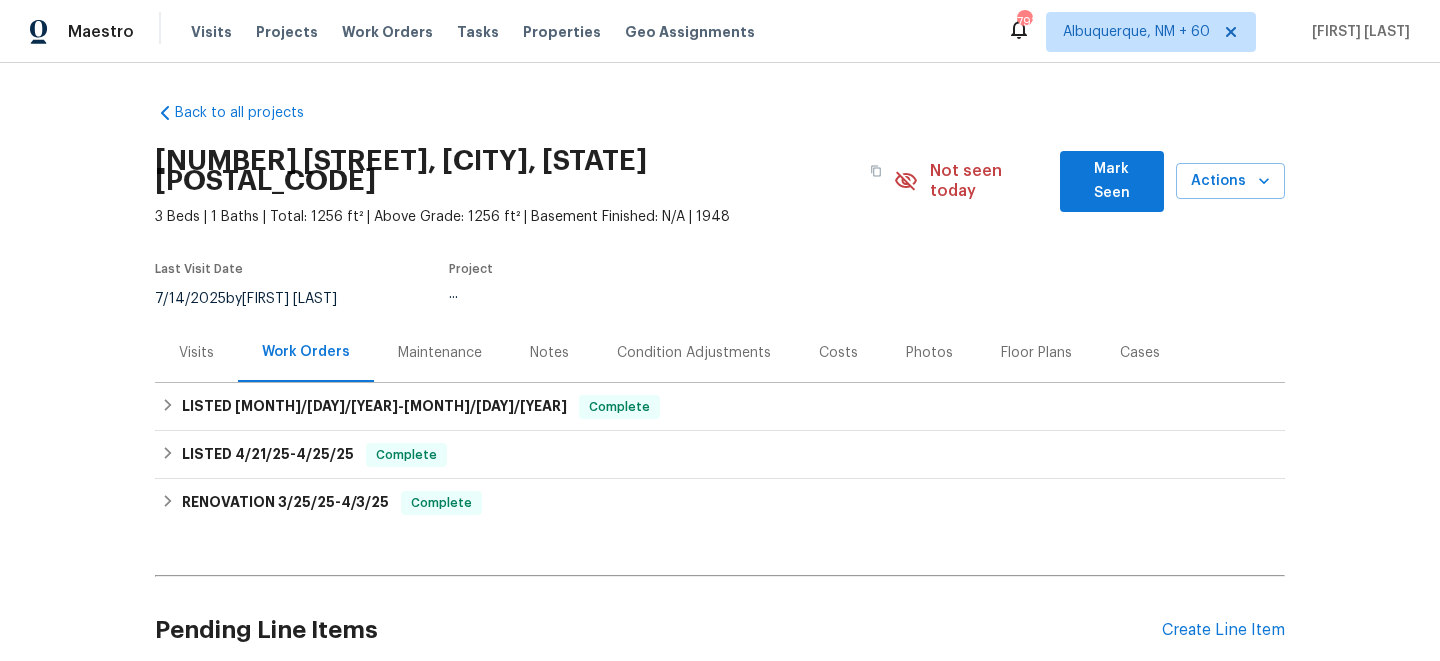 click on "Maintenance" at bounding box center (440, 352) 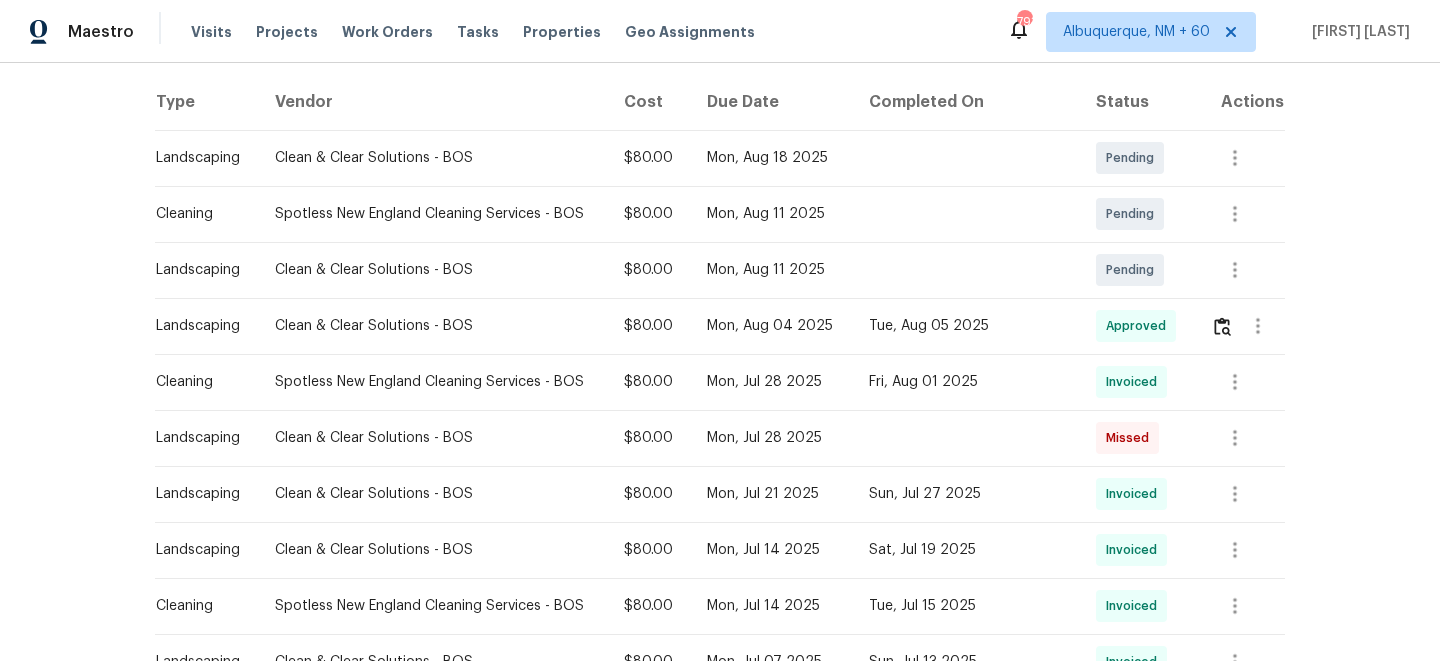 scroll, scrollTop: 323, scrollLeft: 0, axis: vertical 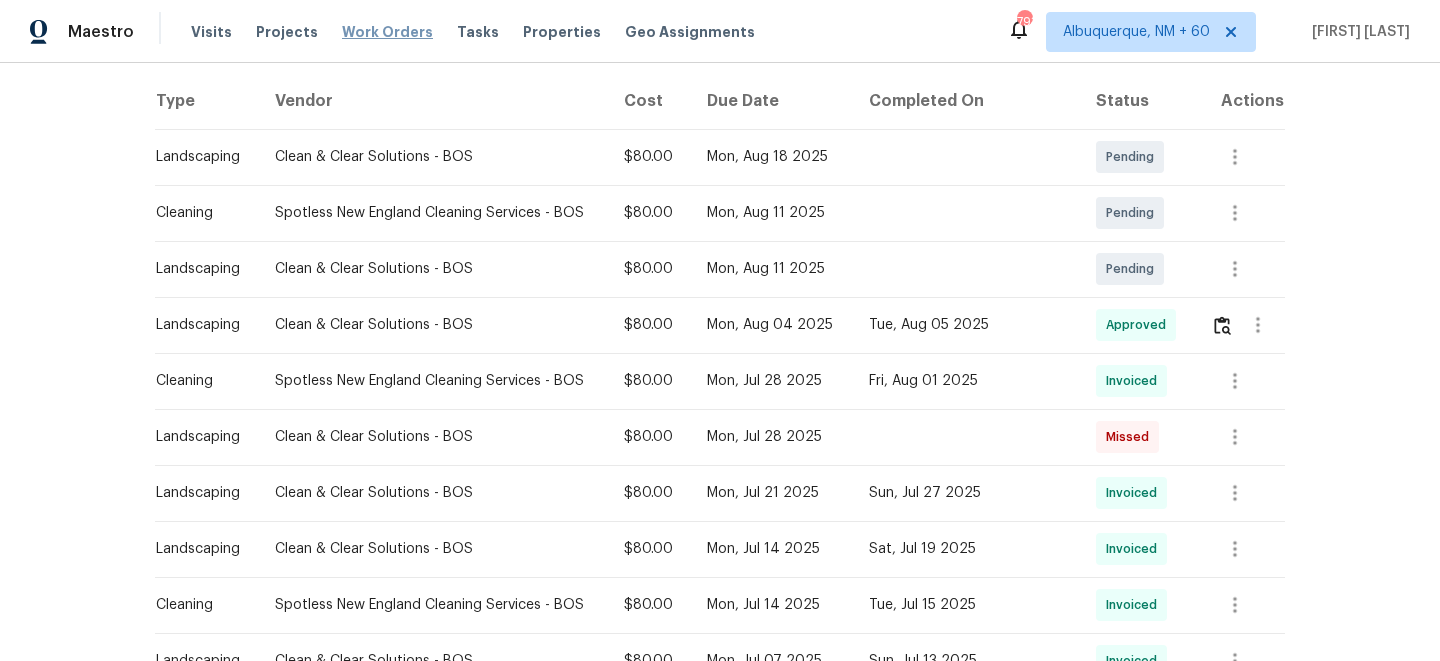 click on "Work Orders" at bounding box center (387, 32) 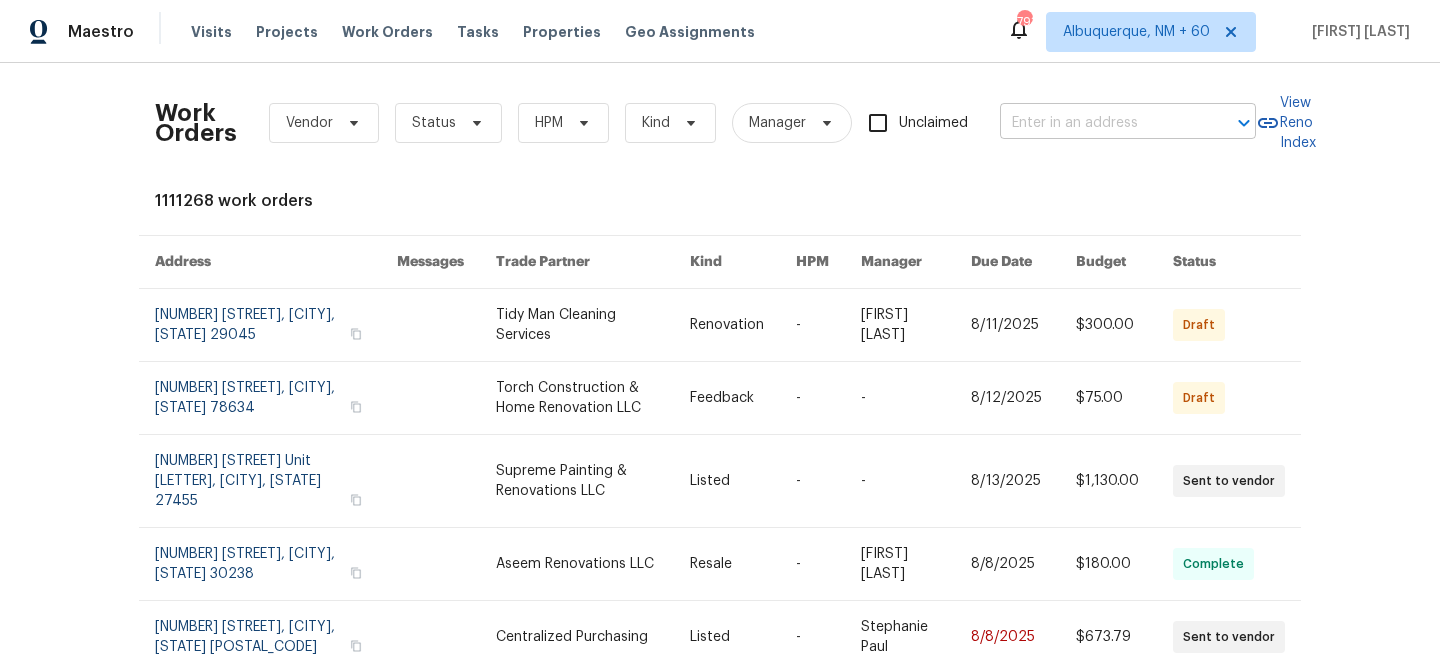 click at bounding box center (1100, 123) 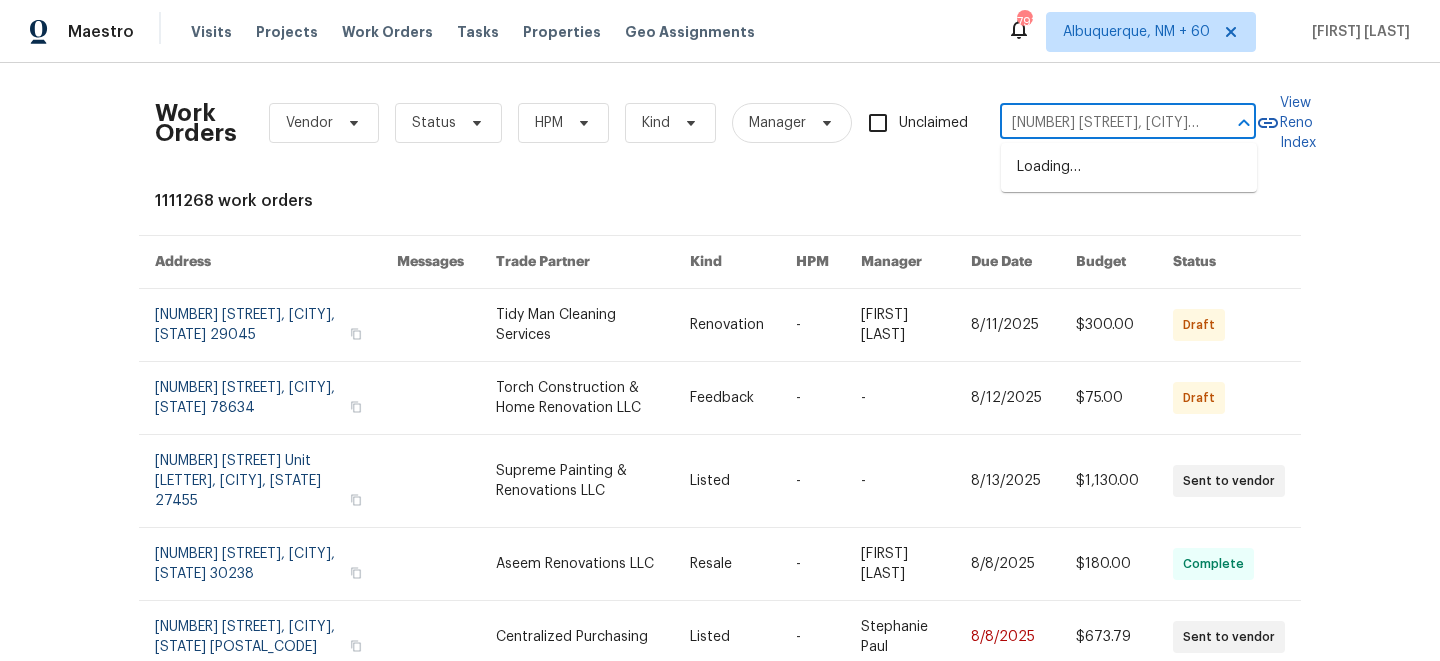 scroll, scrollTop: 0, scrollLeft: 21, axis: horizontal 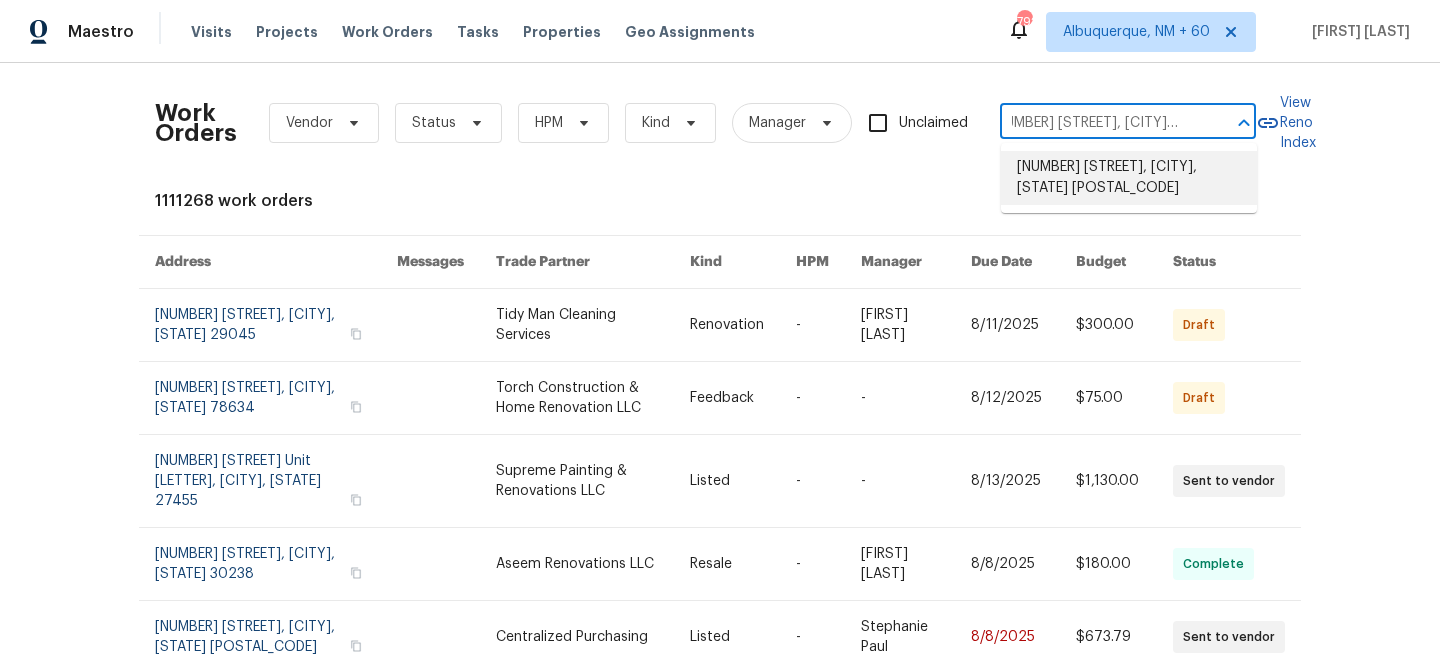 click on "[NUMBER] [STREET], [CITY], [STATE] [POSTAL_CODE]" at bounding box center [1129, 178] 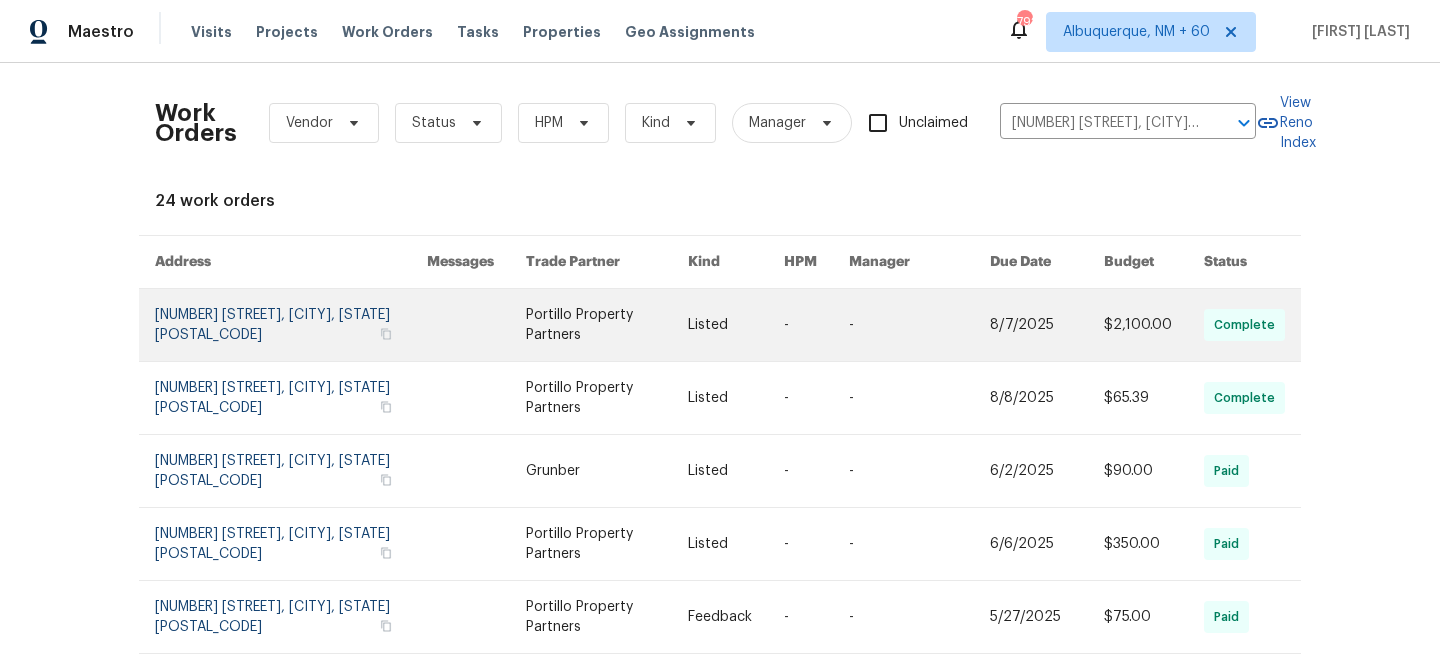 click at bounding box center [607, 325] 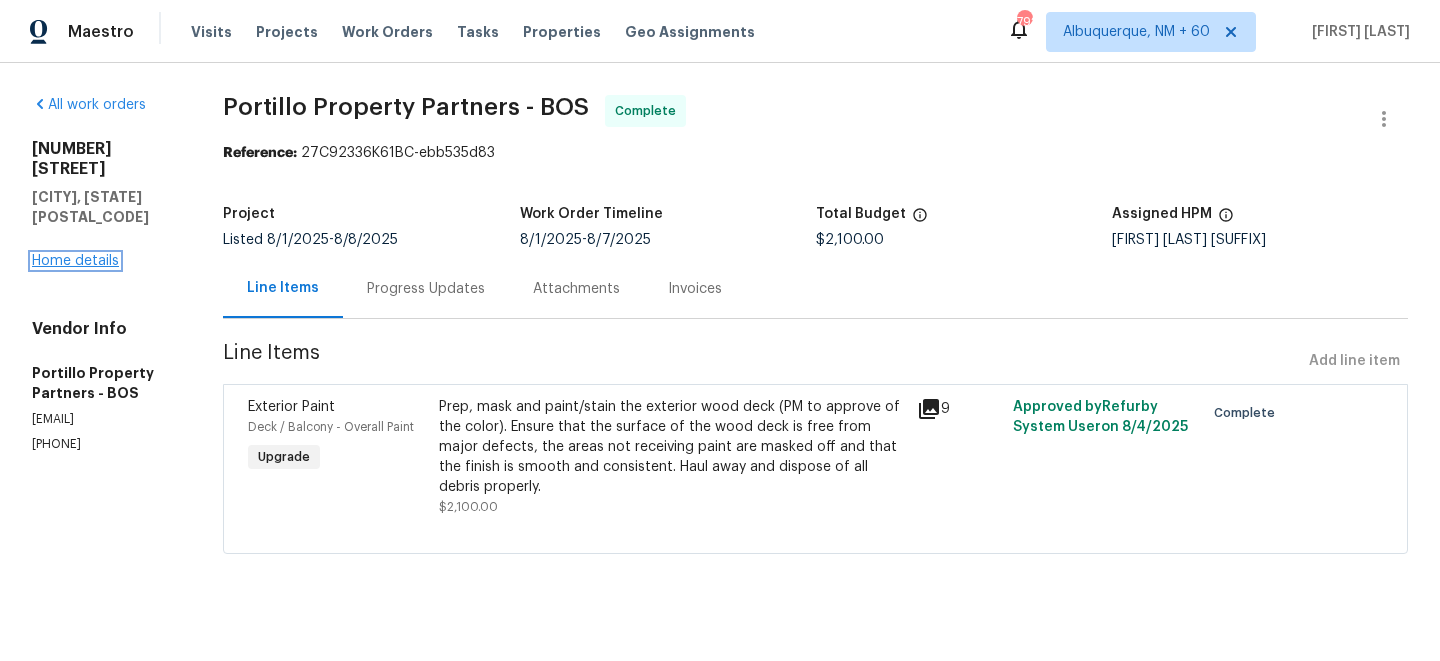 click on "Home details" at bounding box center [75, 261] 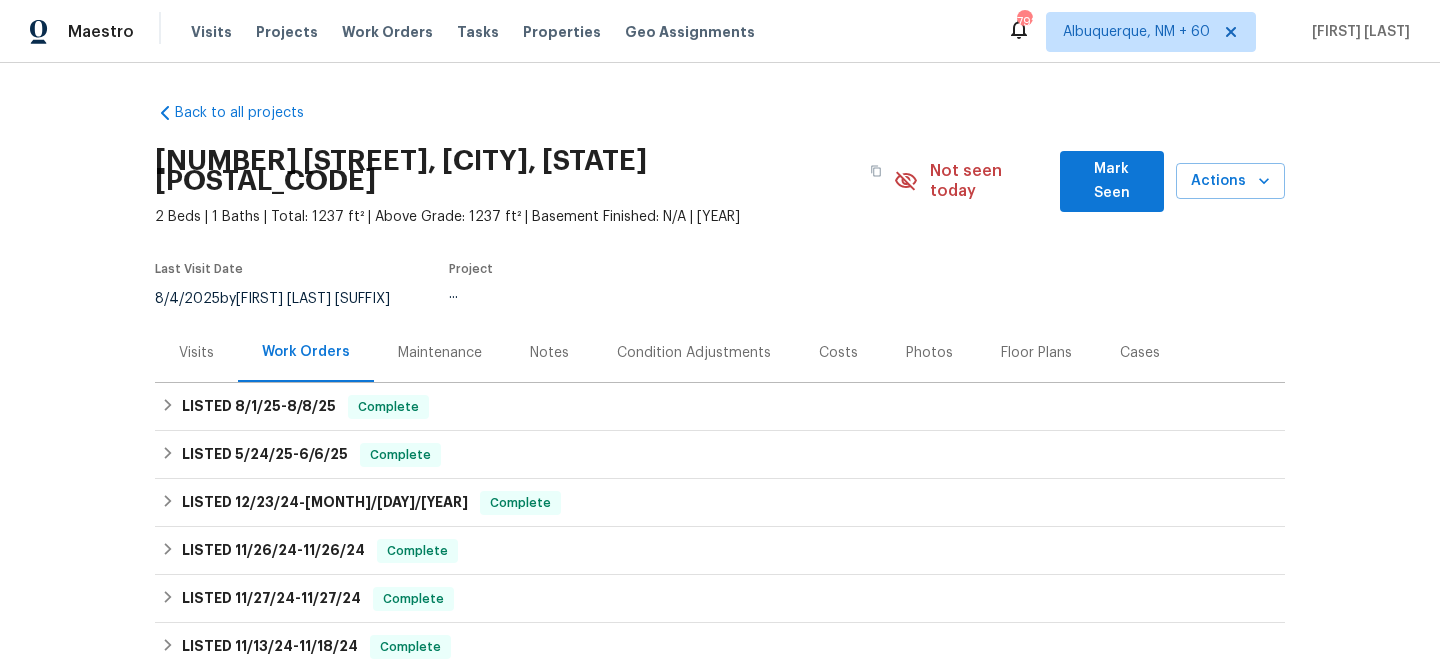 click on "Maintenance" at bounding box center [440, 353] 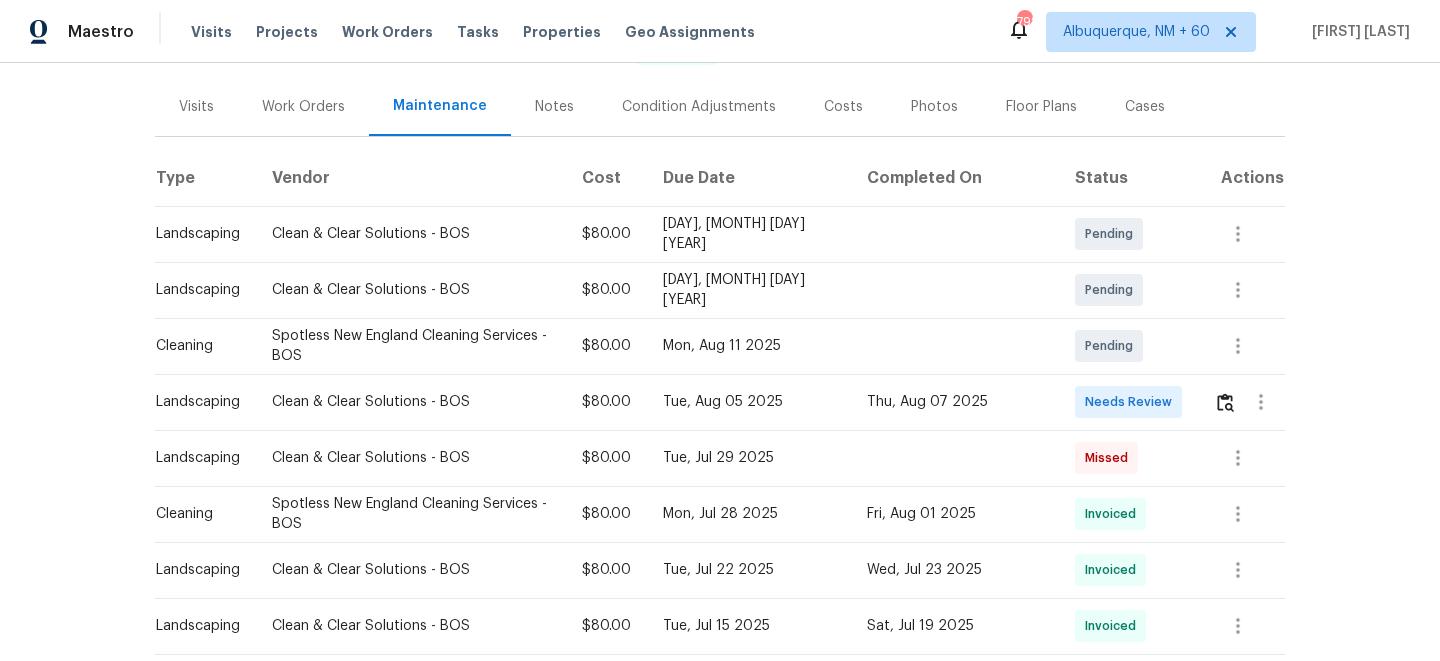 scroll, scrollTop: 249, scrollLeft: 0, axis: vertical 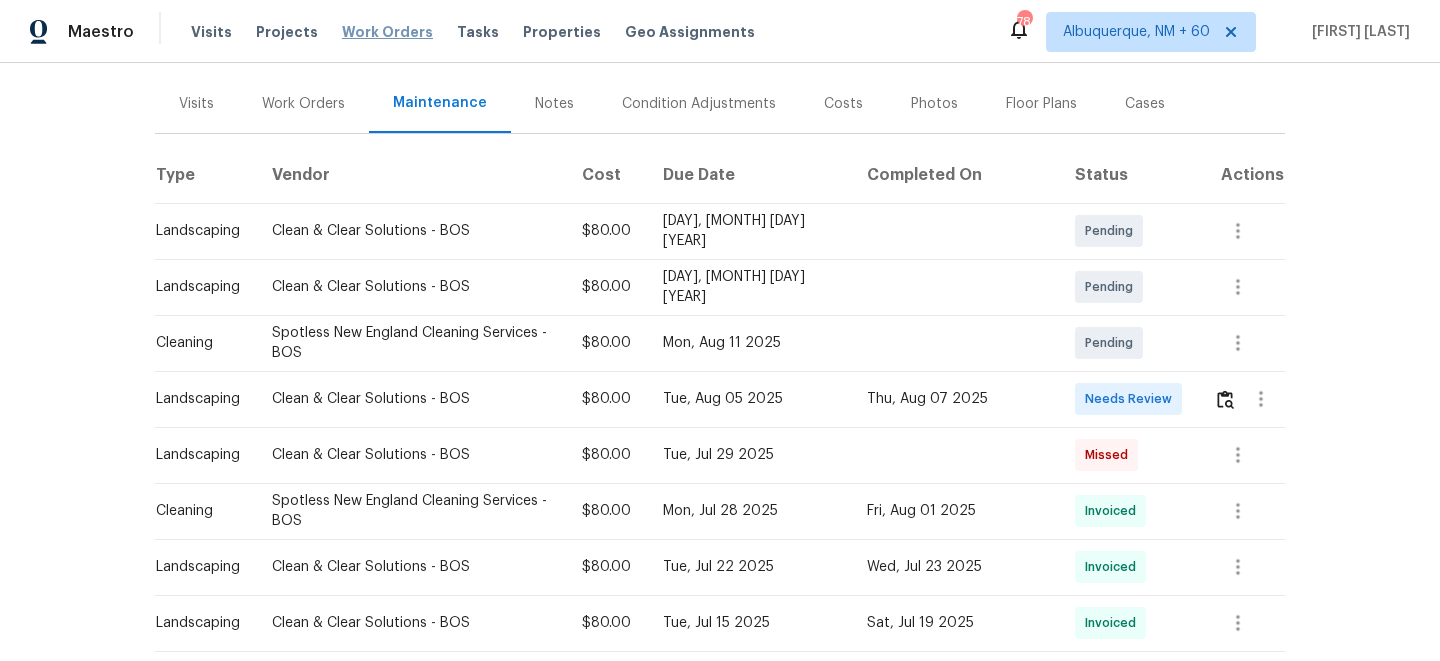 click on "Work Orders" at bounding box center (387, 32) 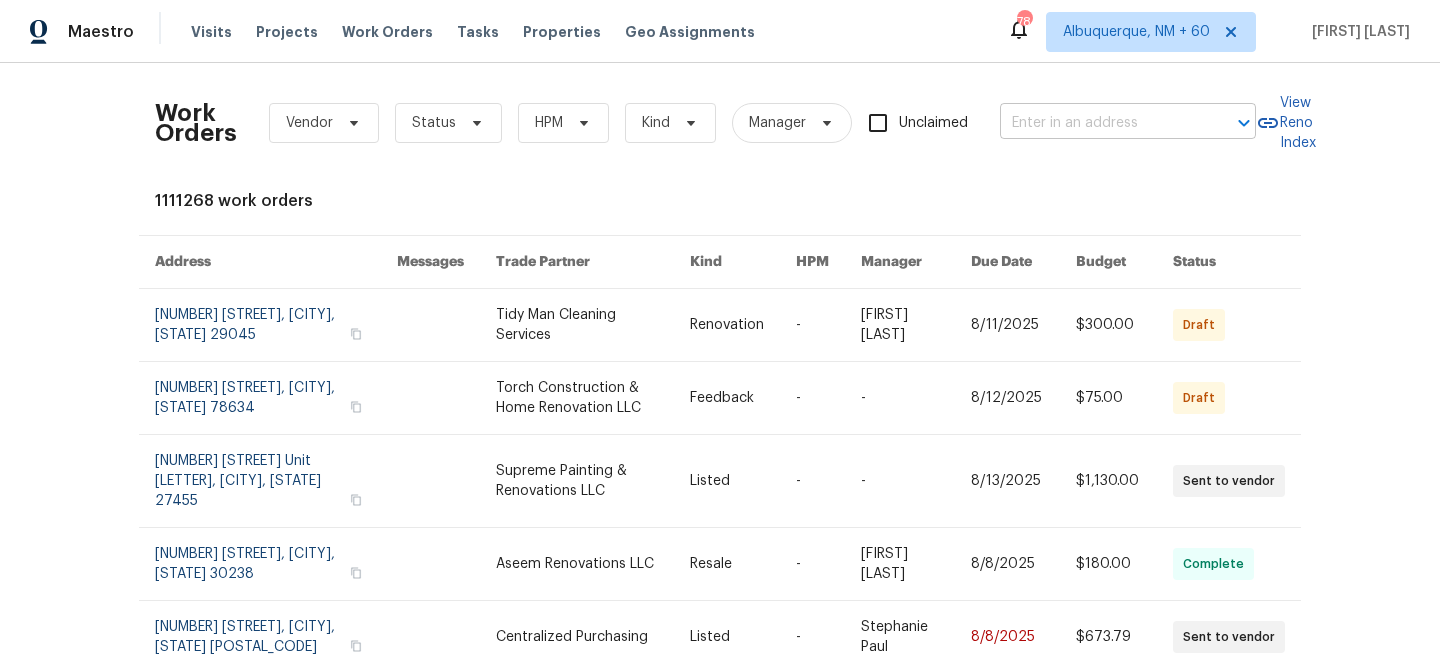 click at bounding box center (1100, 123) 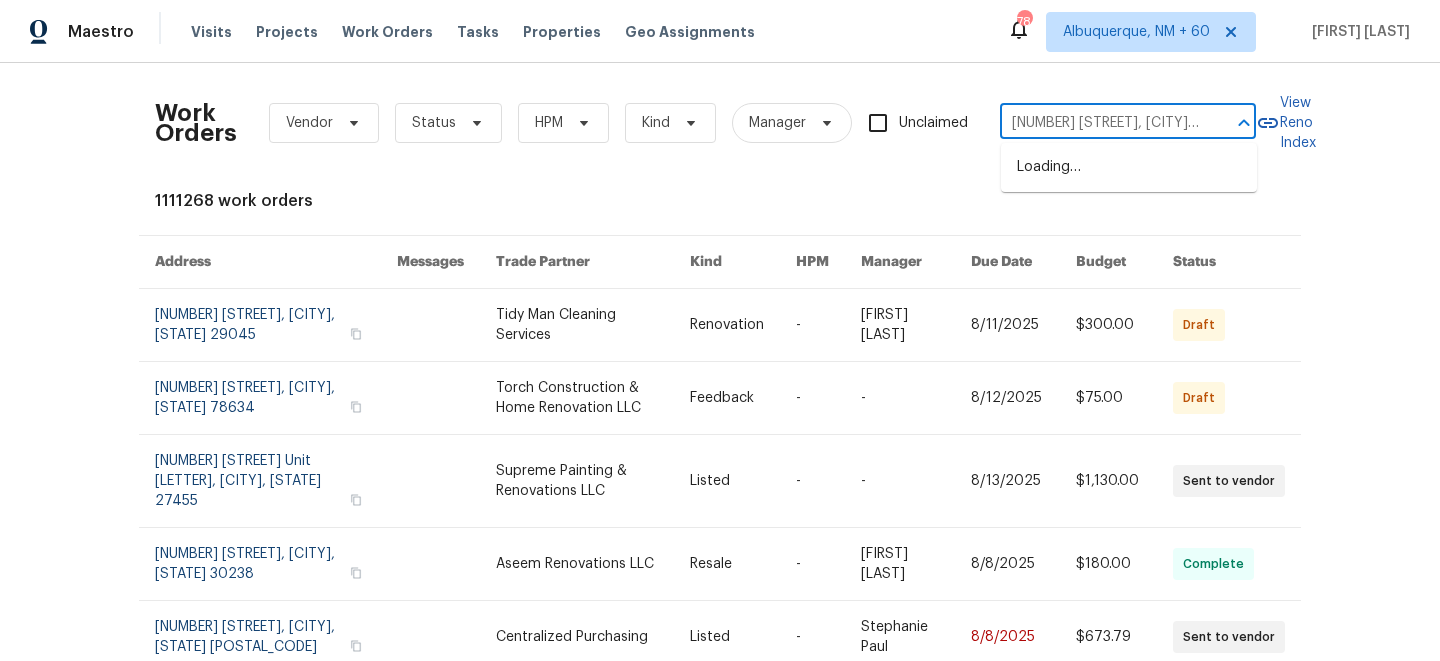 scroll, scrollTop: 0, scrollLeft: 96, axis: horizontal 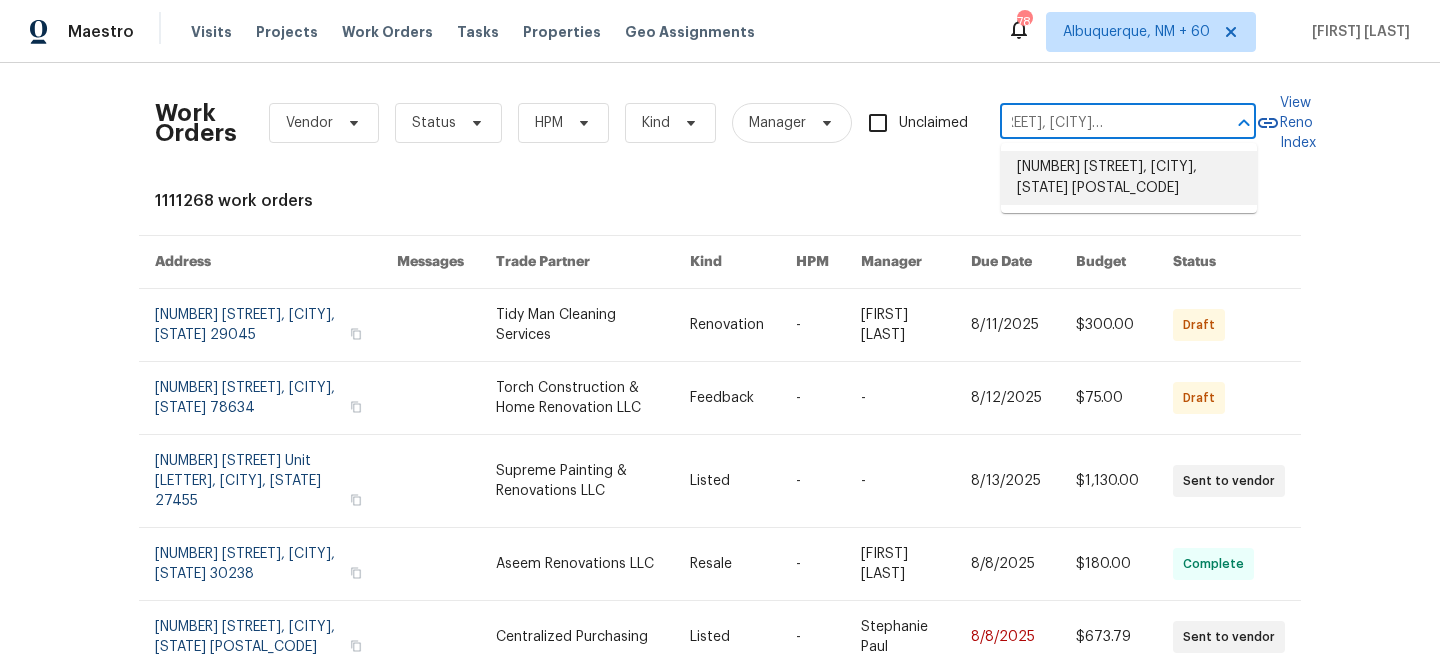 click on "[NUMBER] [STREET], [CITY], [STATE] [POSTAL_CODE]" at bounding box center [1129, 178] 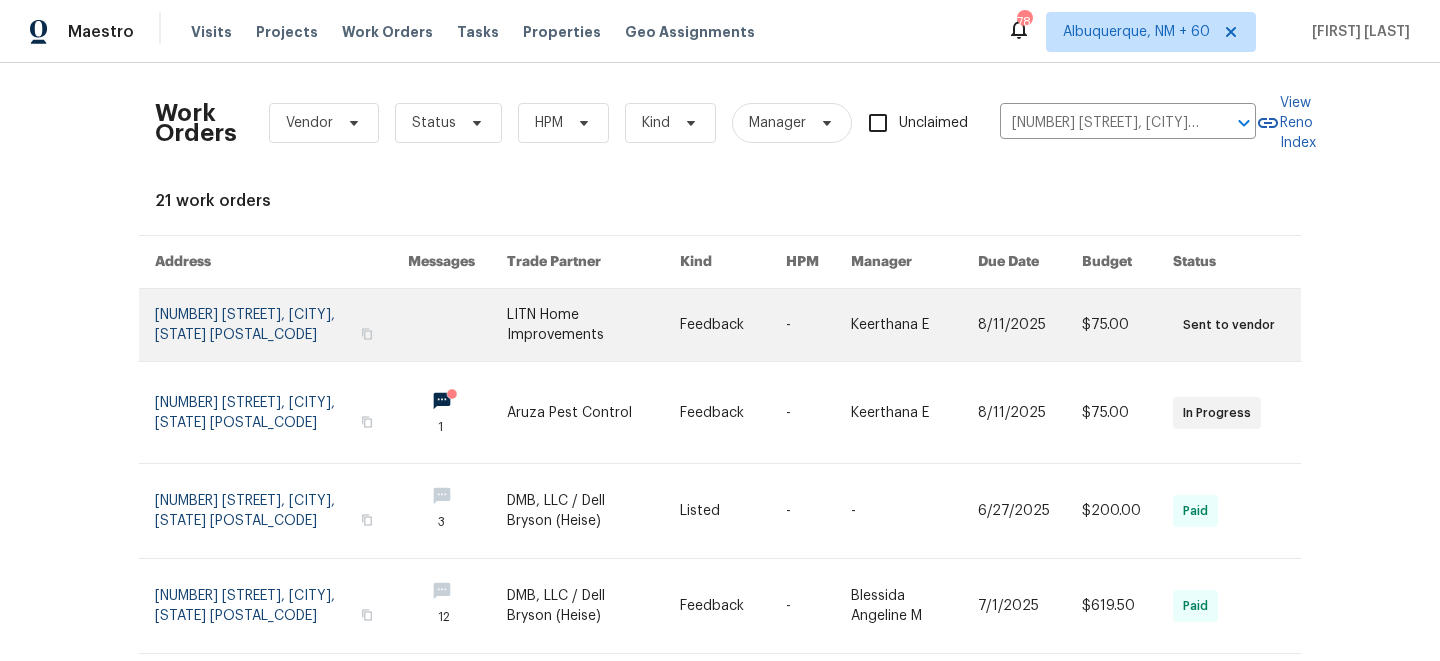 click at bounding box center [733, 325] 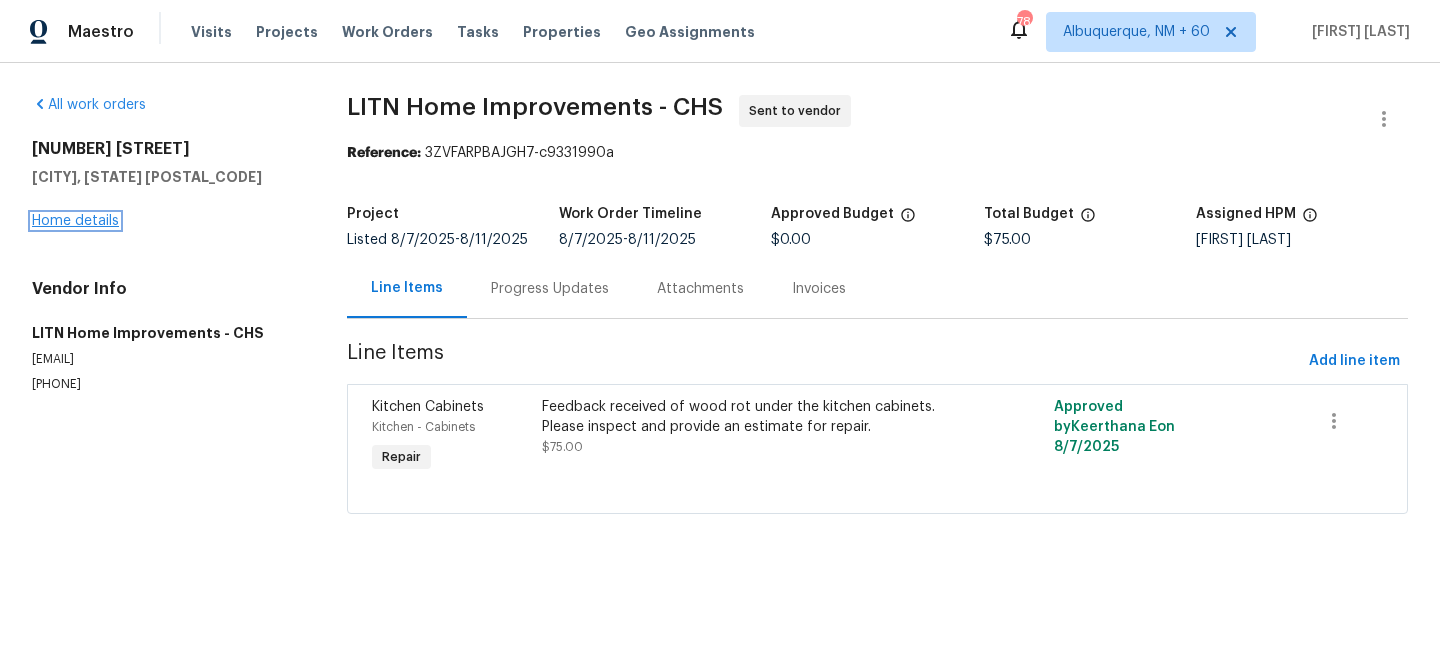click on "Home details" at bounding box center (75, 221) 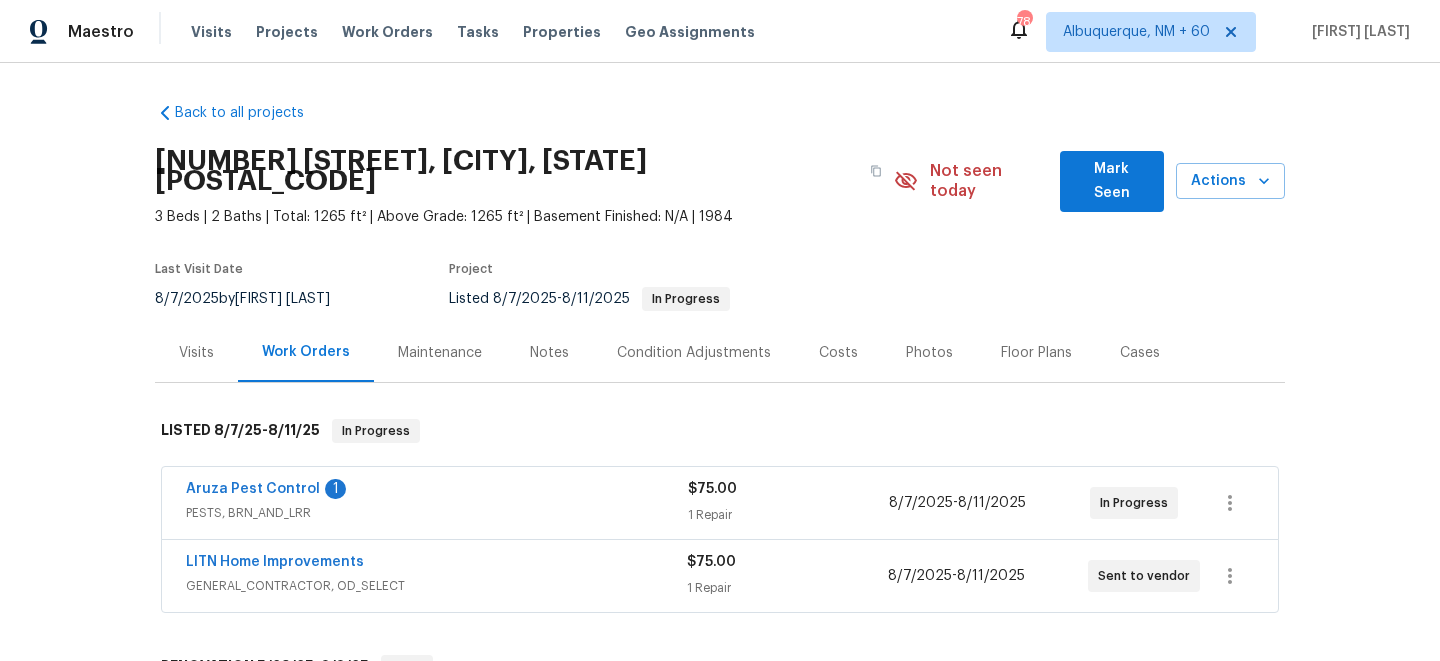 click on "Maintenance" at bounding box center [440, 353] 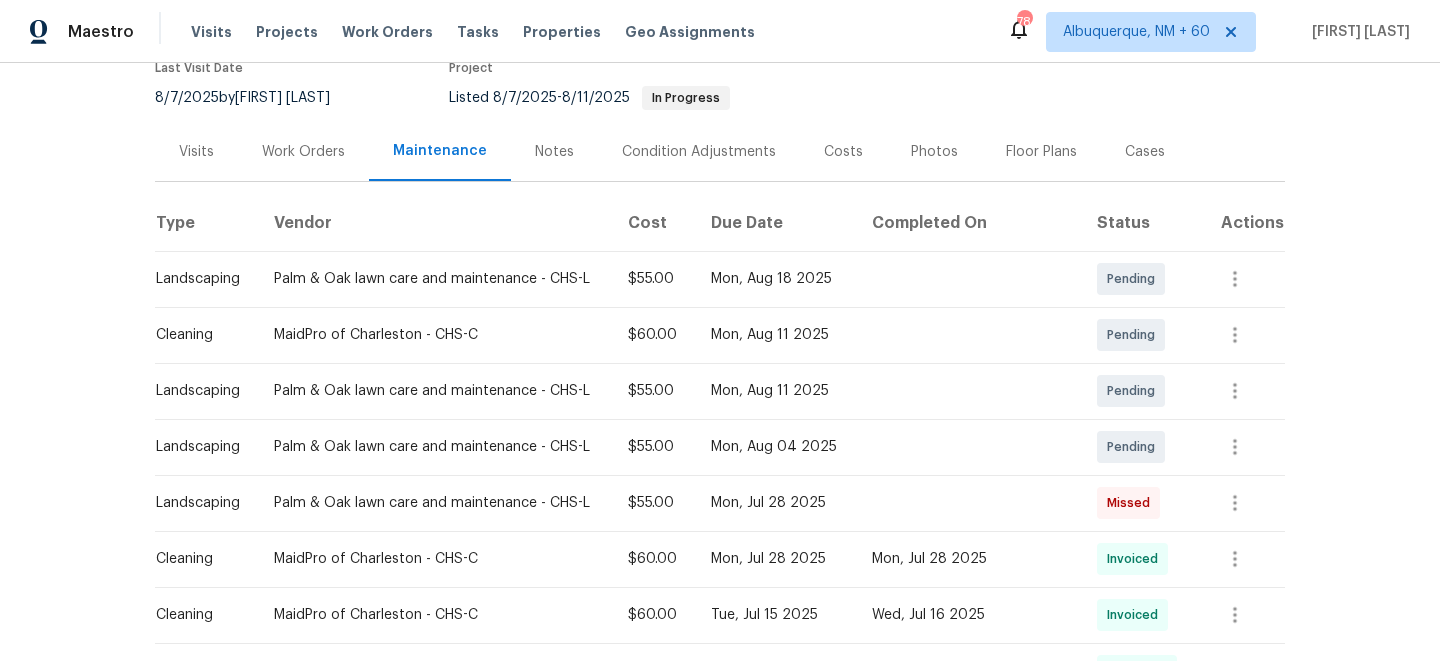 scroll, scrollTop: 197, scrollLeft: 0, axis: vertical 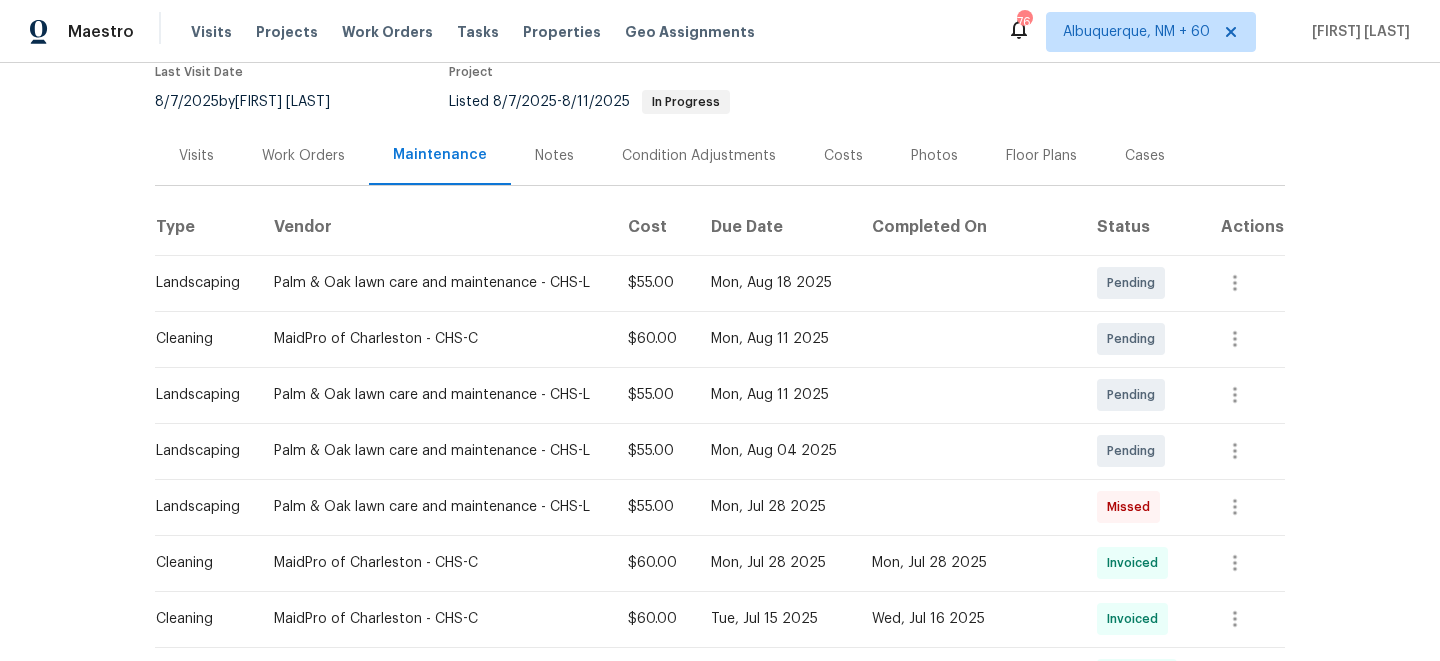 click on "Visits Projects Work Orders Tasks Properties Geo Assignments" at bounding box center (485, 32) 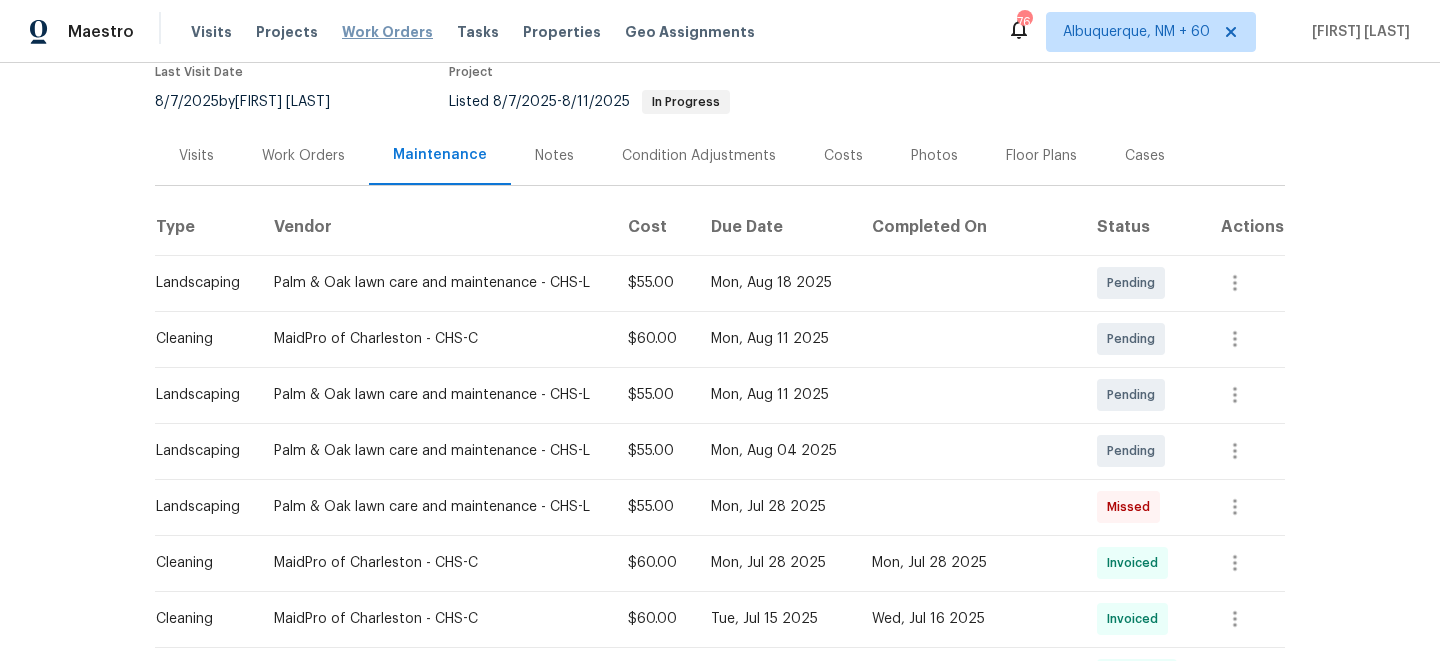 click on "Work Orders" at bounding box center (387, 32) 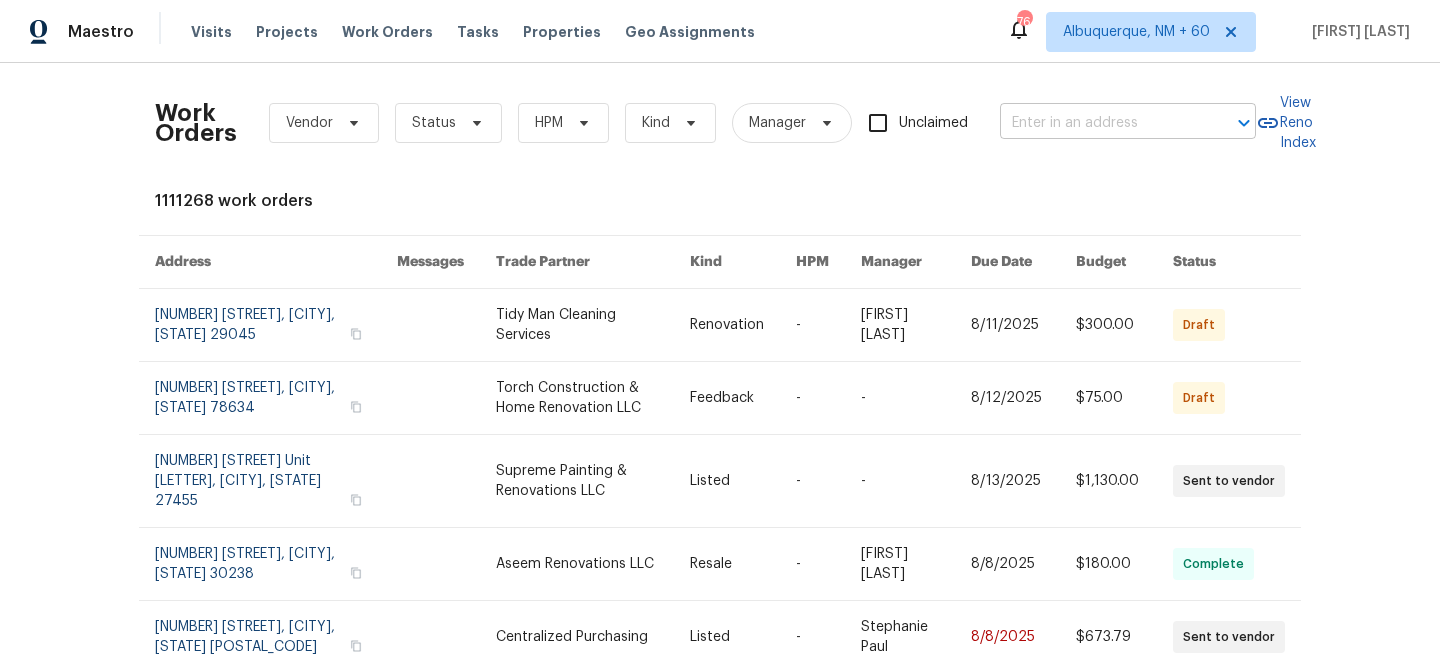 click at bounding box center [1100, 123] 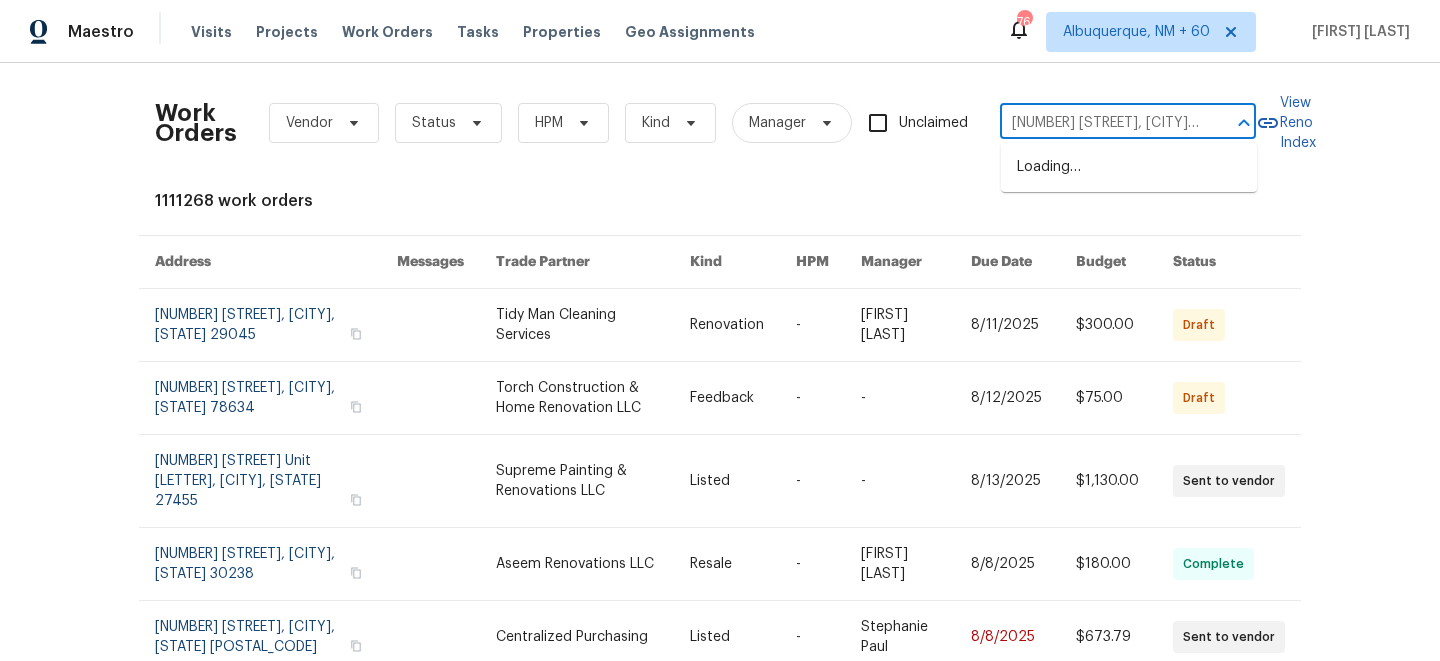 scroll, scrollTop: 0, scrollLeft: 80, axis: horizontal 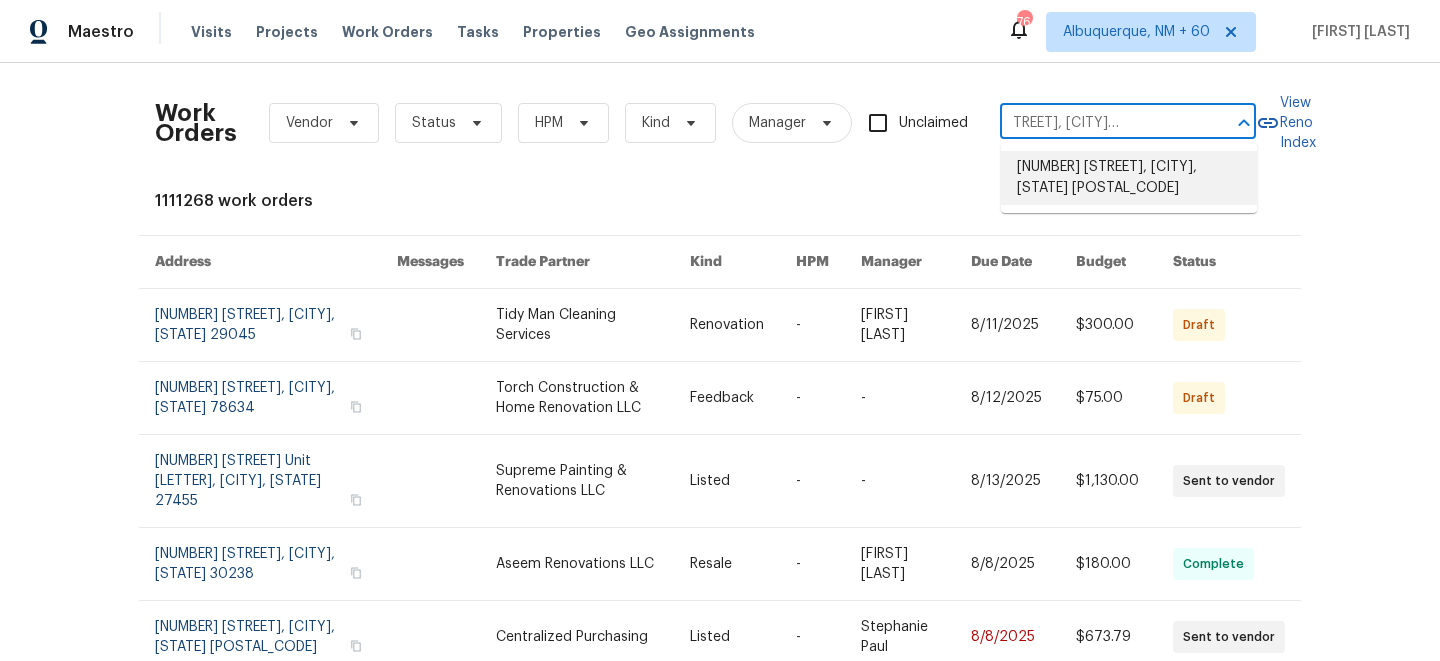 click on "[NUMBER] [STREET], [CITY], [STATE] [POSTAL_CODE]" at bounding box center (1129, 178) 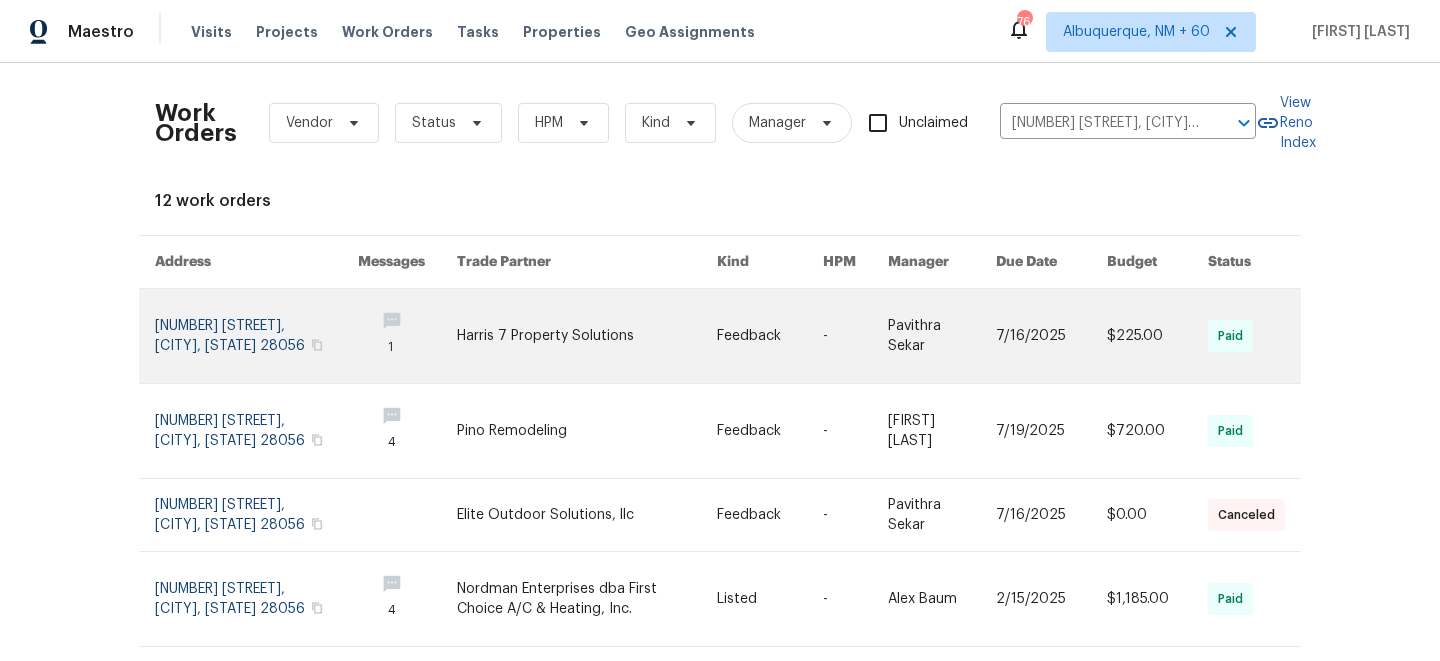 click at bounding box center [587, 336] 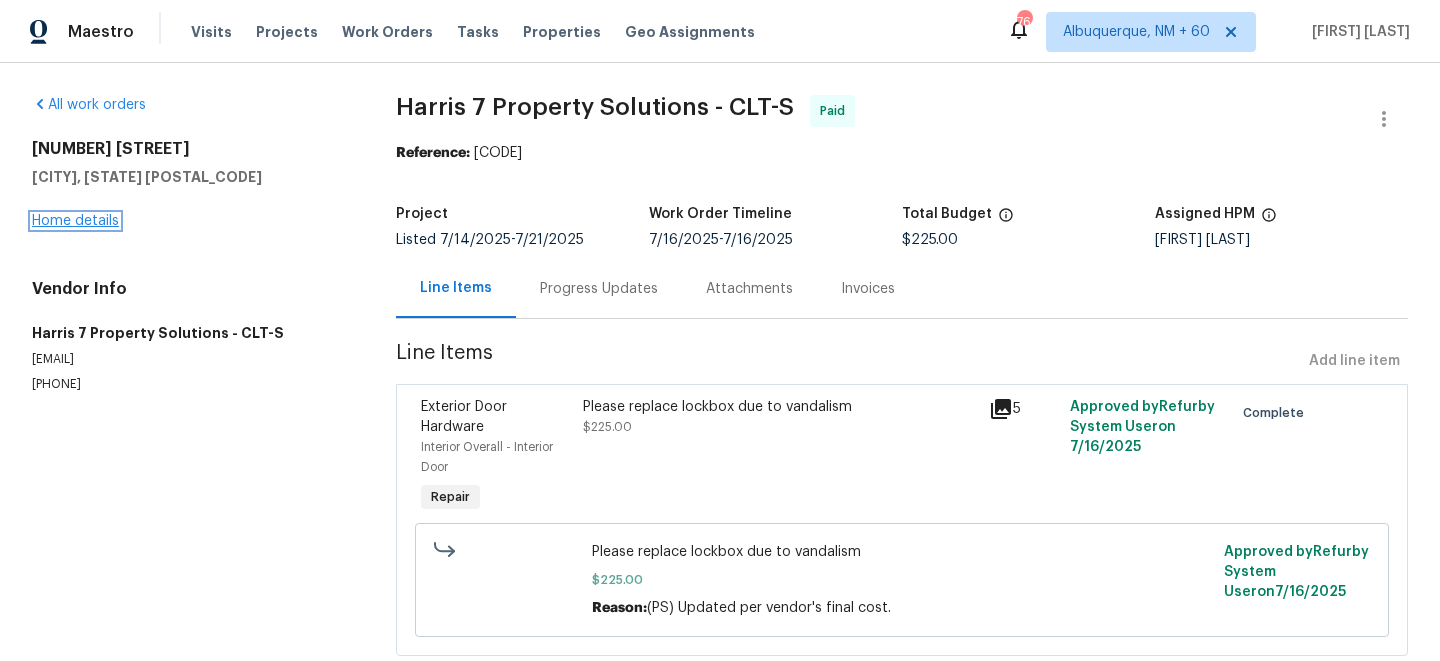 click on "Home details" at bounding box center (75, 221) 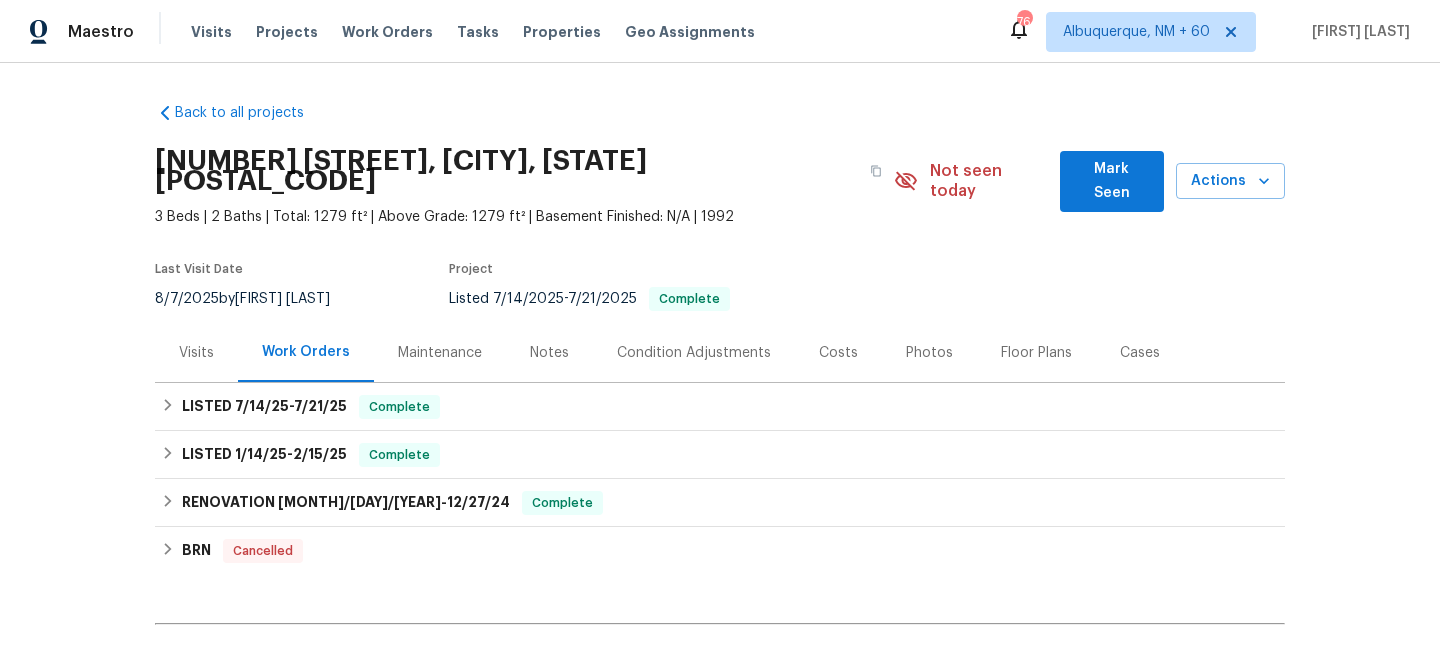 click on "Maintenance" at bounding box center (440, 353) 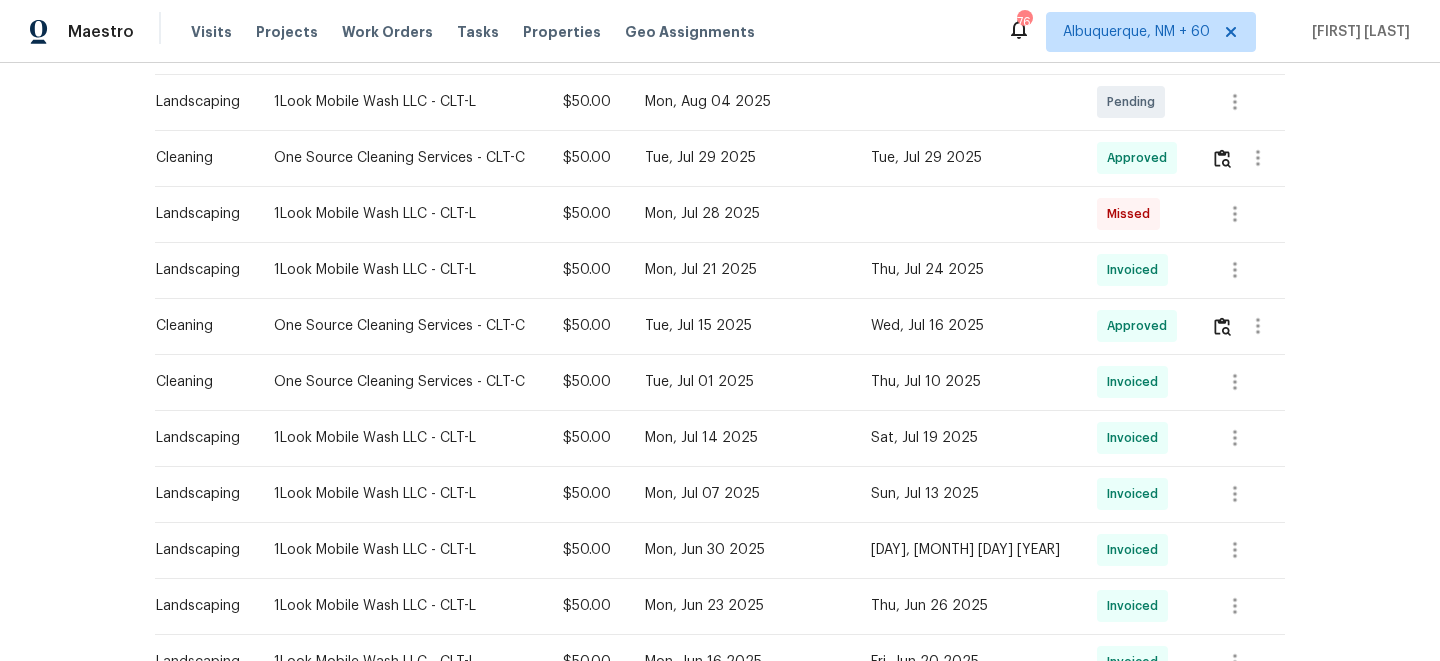 scroll, scrollTop: 0, scrollLeft: 0, axis: both 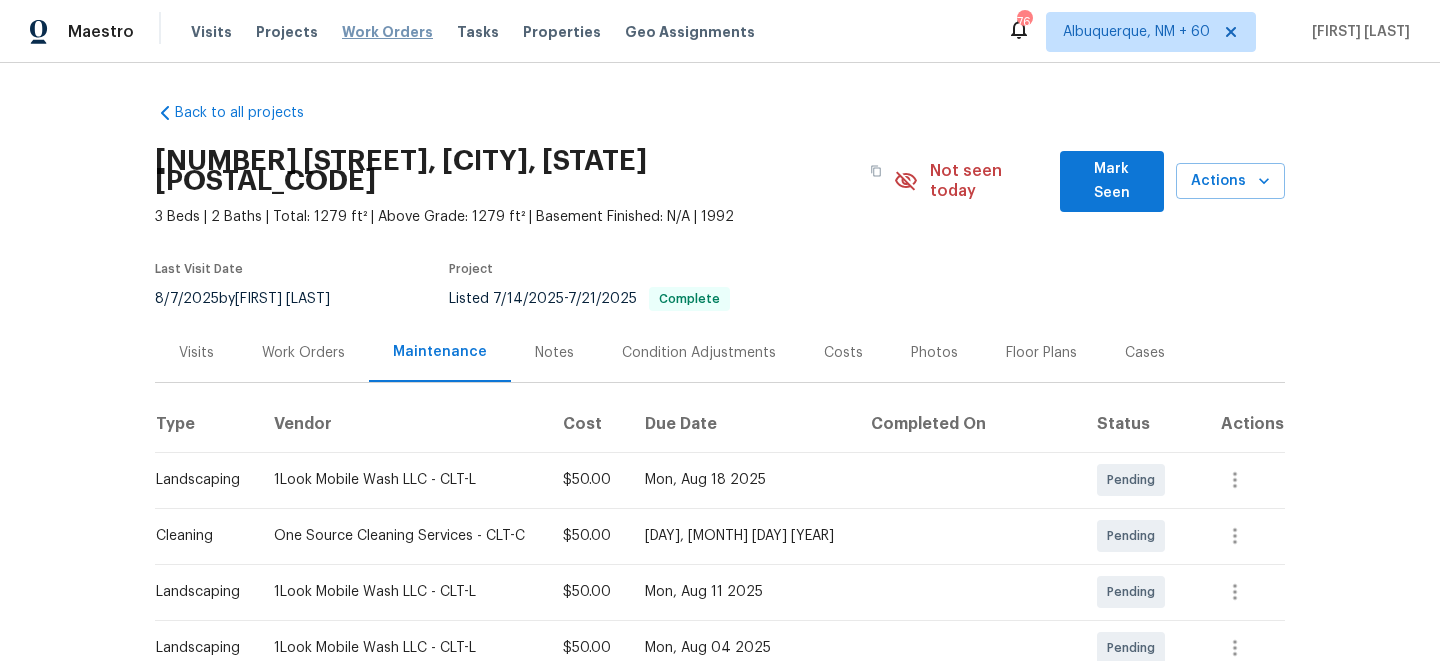 click on "Work Orders" at bounding box center [387, 32] 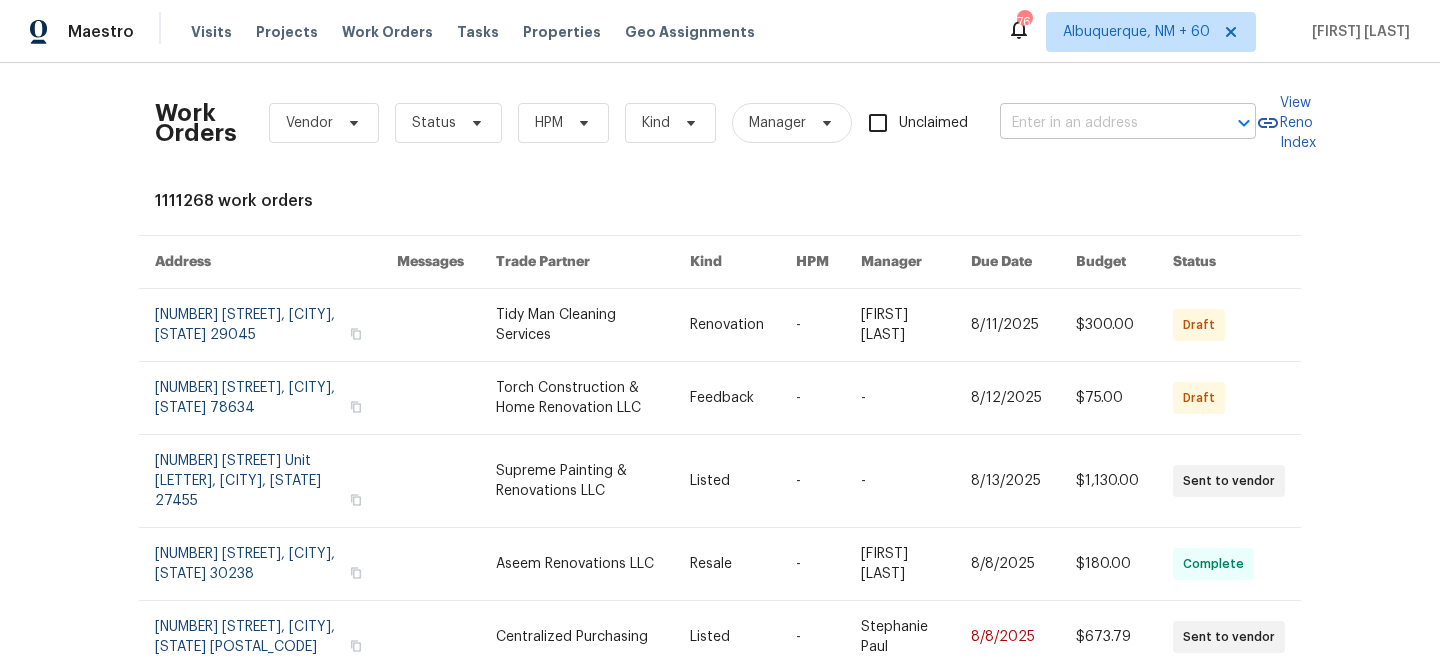 click at bounding box center [1100, 123] 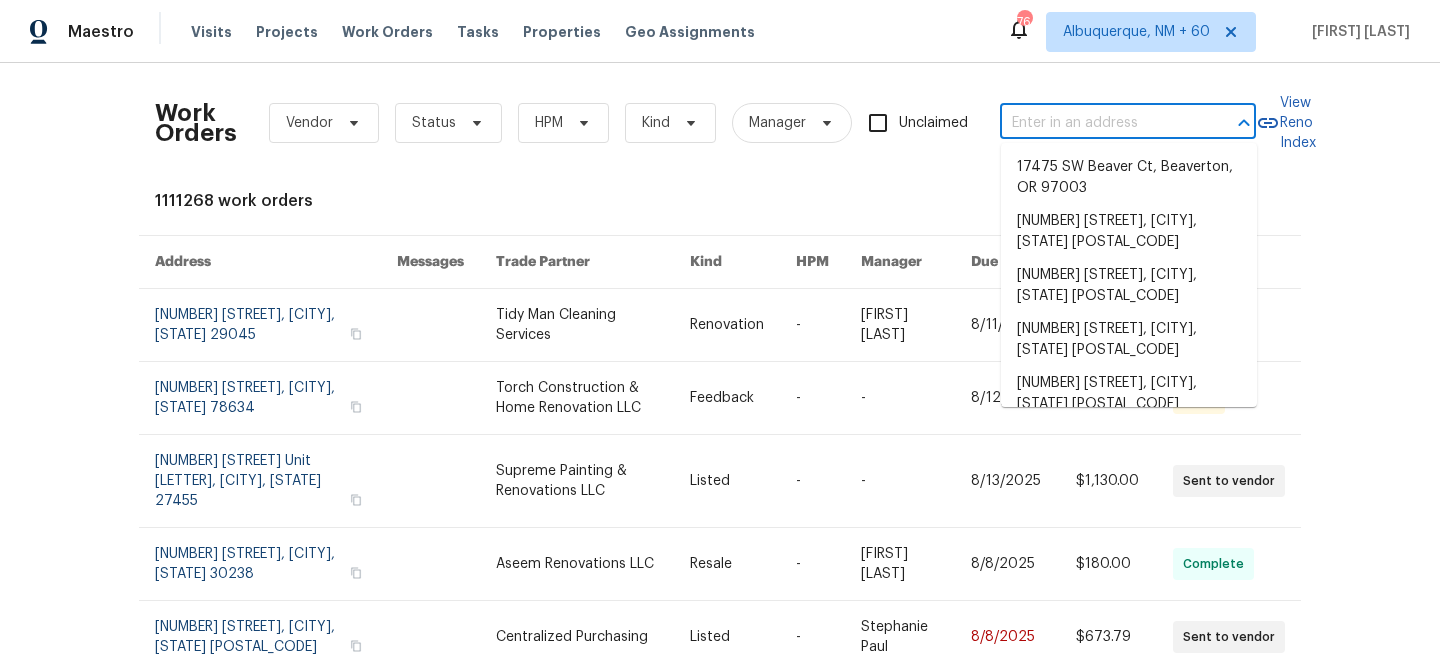 paste on "[NUMBER] [STREET], [CITY], [STATE] [POSTAL_CODE]" 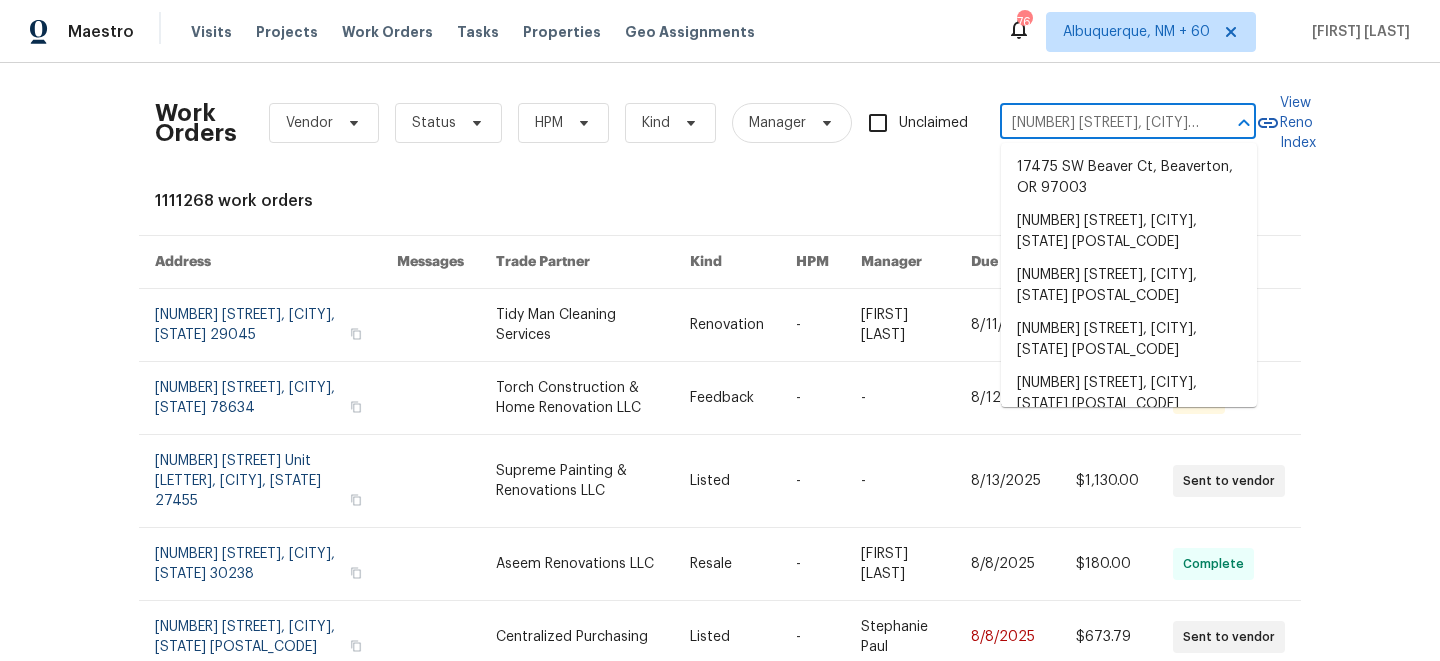 scroll, scrollTop: 0, scrollLeft: 77, axis: horizontal 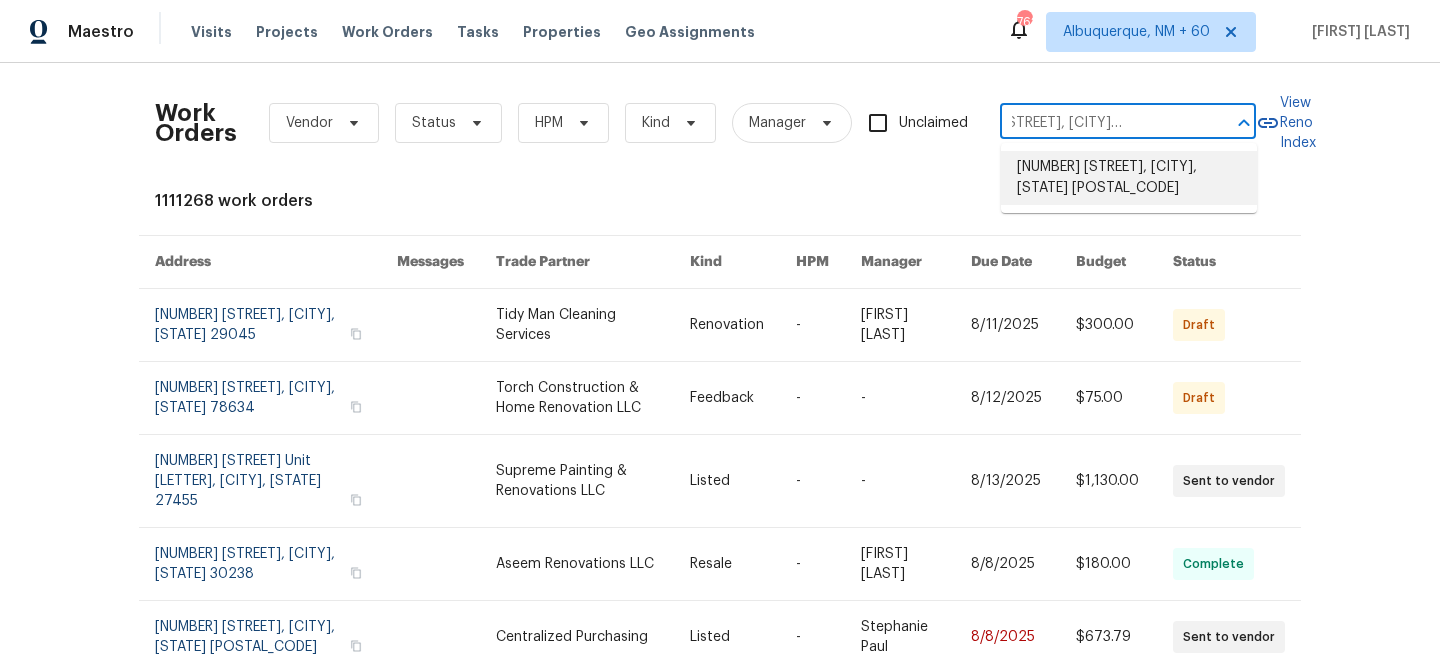 click on "[NUMBER] [STREET], [CITY], [STATE] [POSTAL_CODE]" at bounding box center (1129, 178) 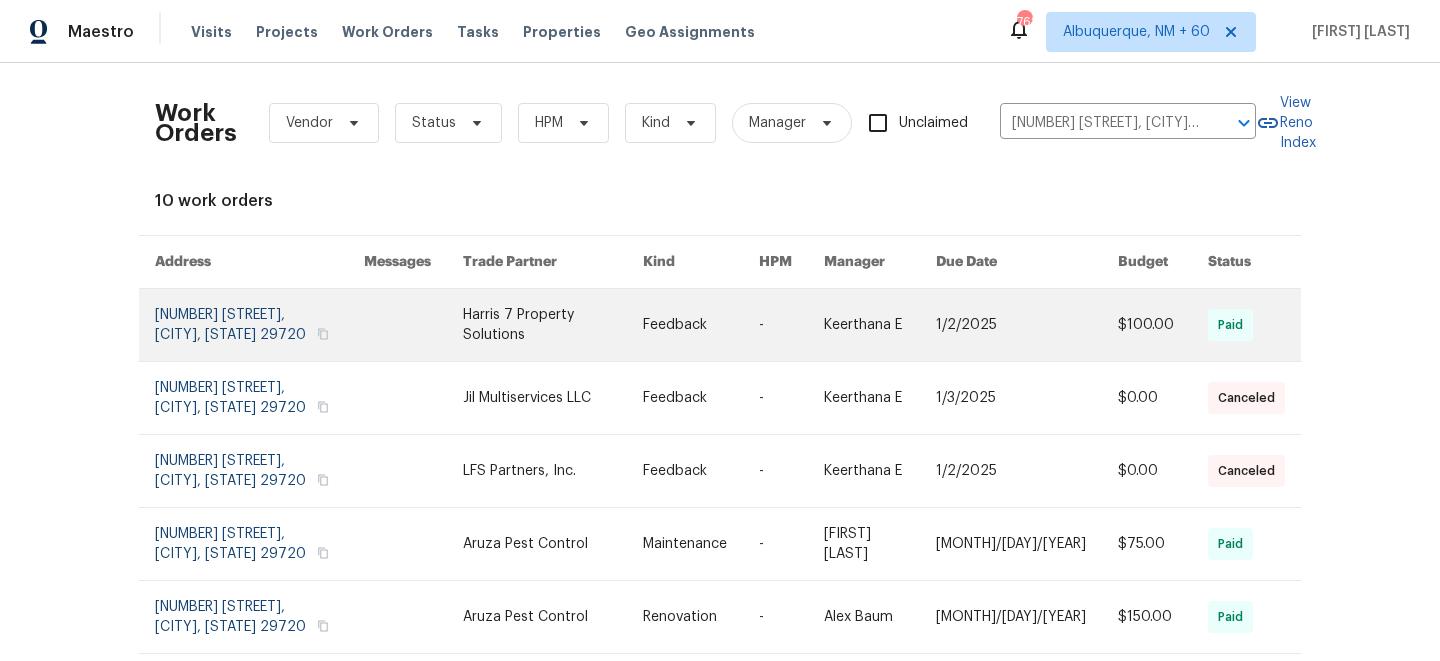 click at bounding box center (553, 325) 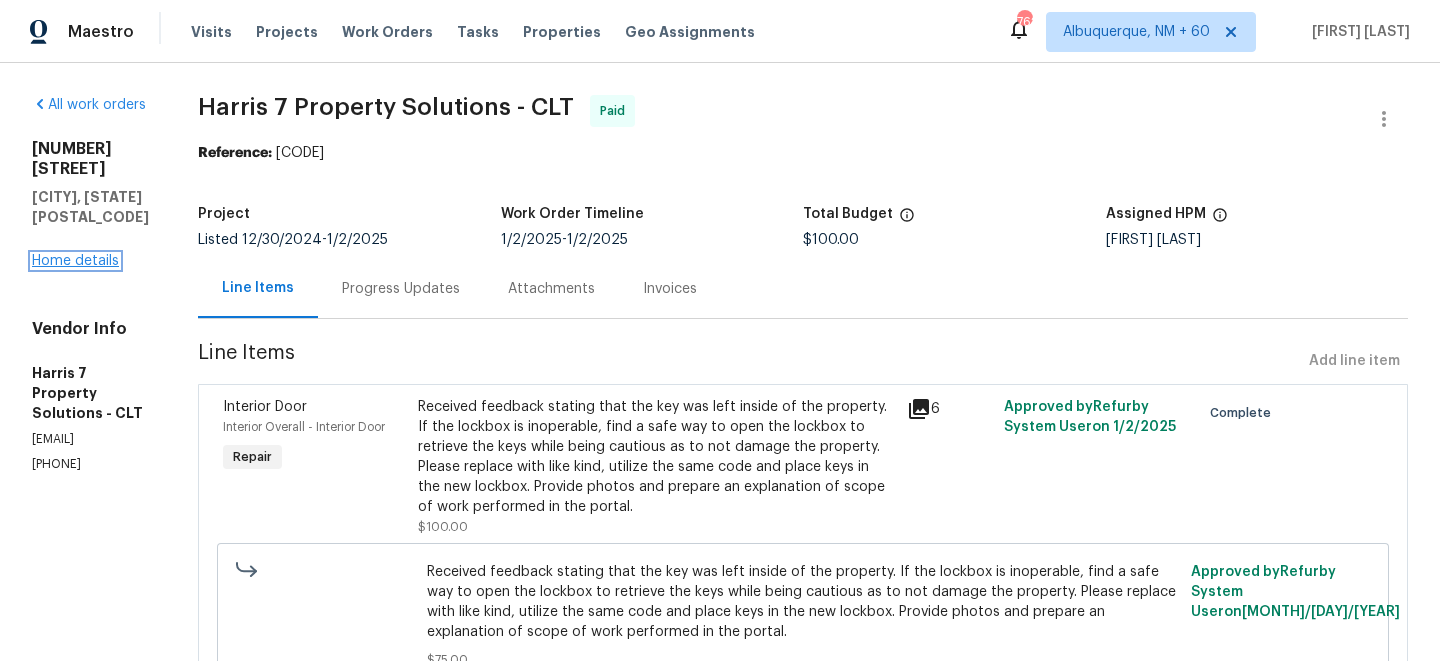 click on "Home details" at bounding box center (75, 261) 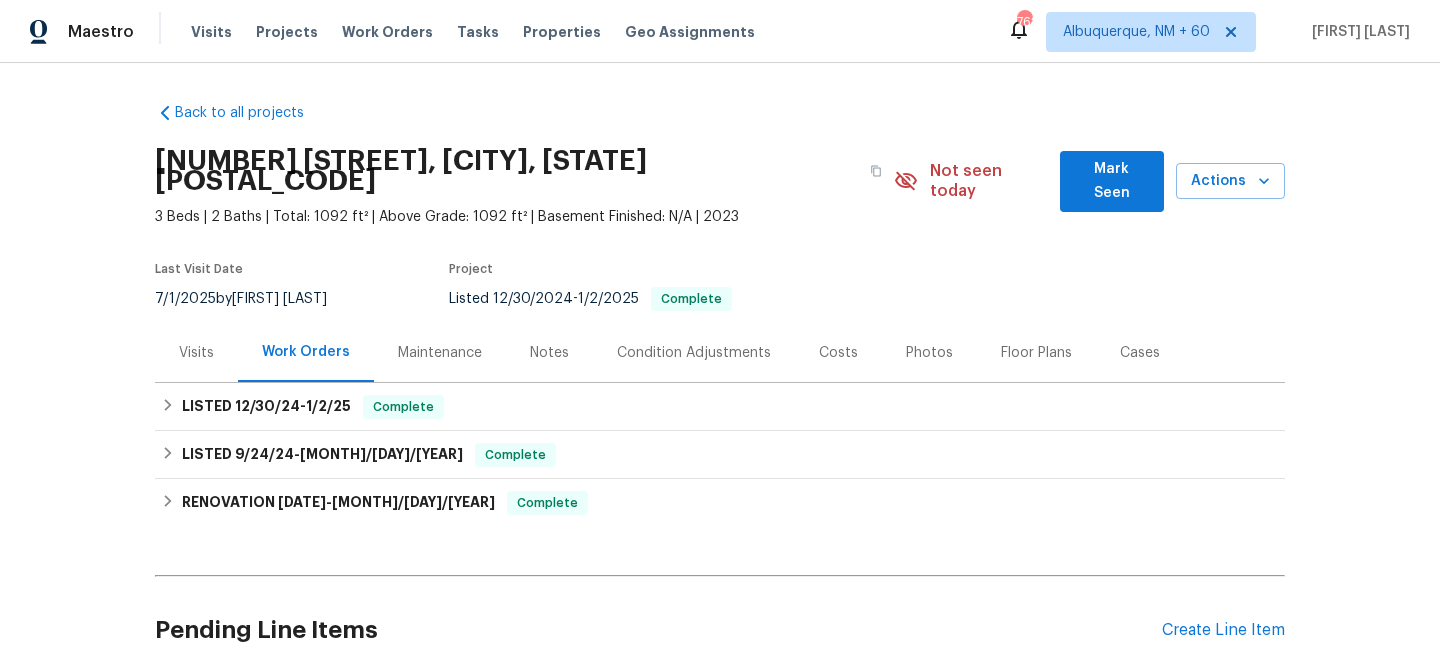 click on "Maintenance" at bounding box center (440, 353) 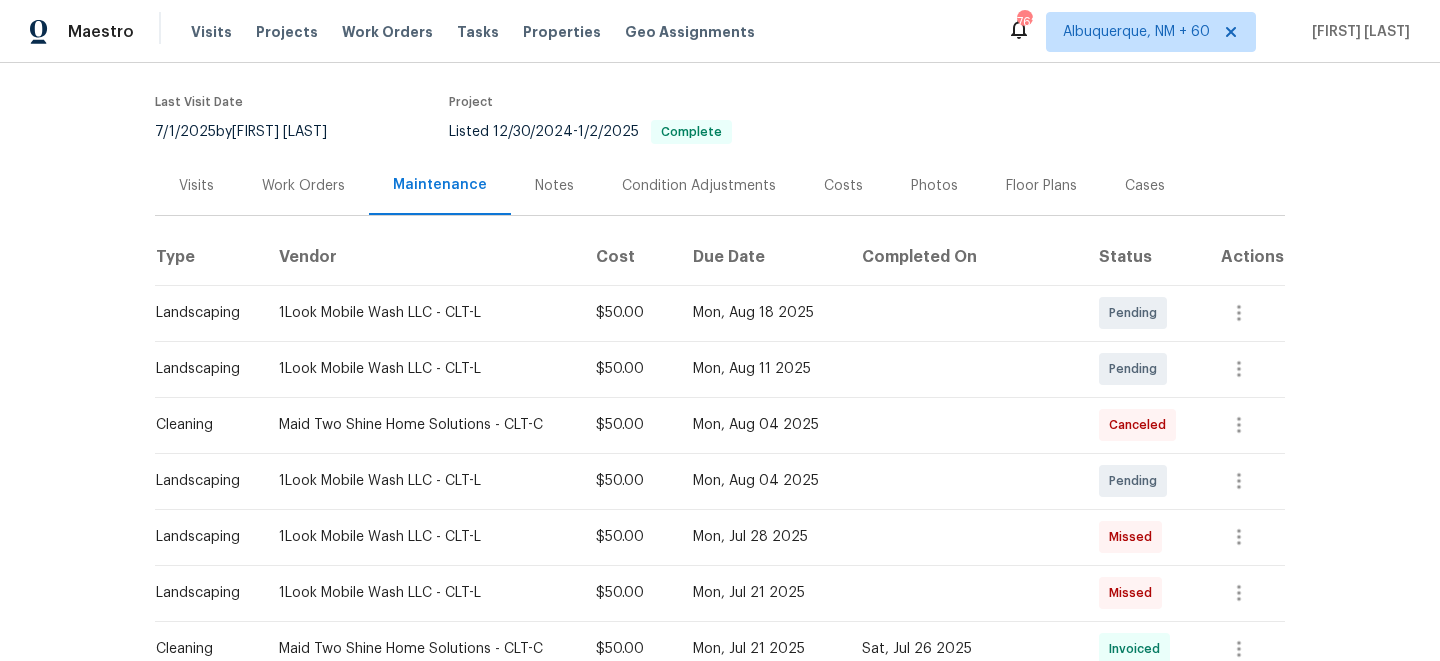 scroll, scrollTop: 0, scrollLeft: 0, axis: both 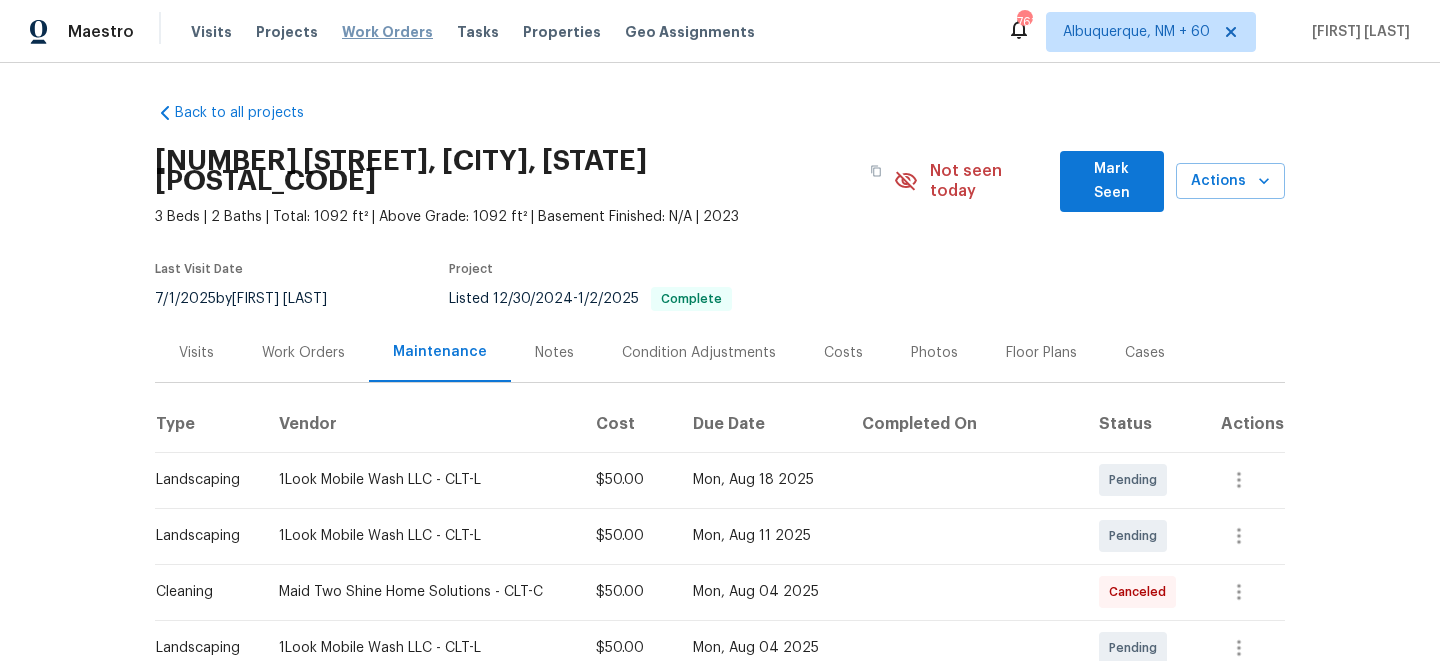 click on "Work Orders" at bounding box center (387, 32) 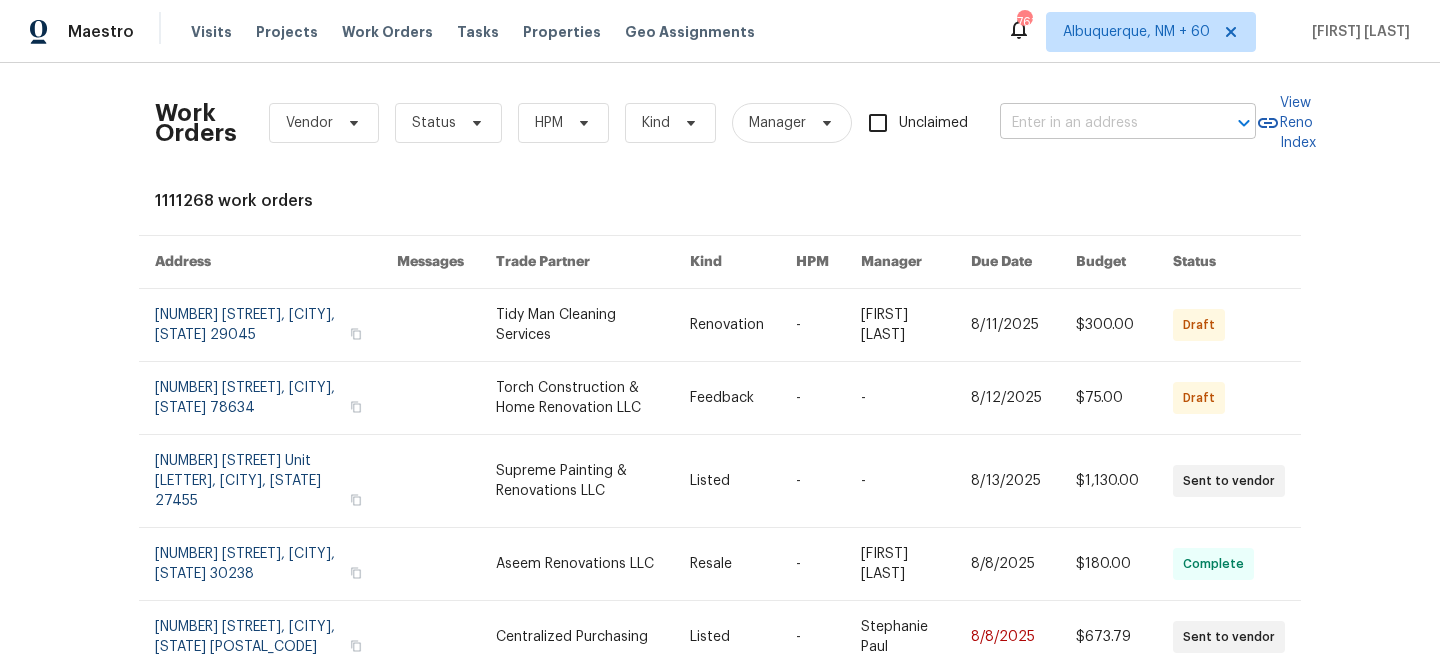 click at bounding box center [1100, 123] 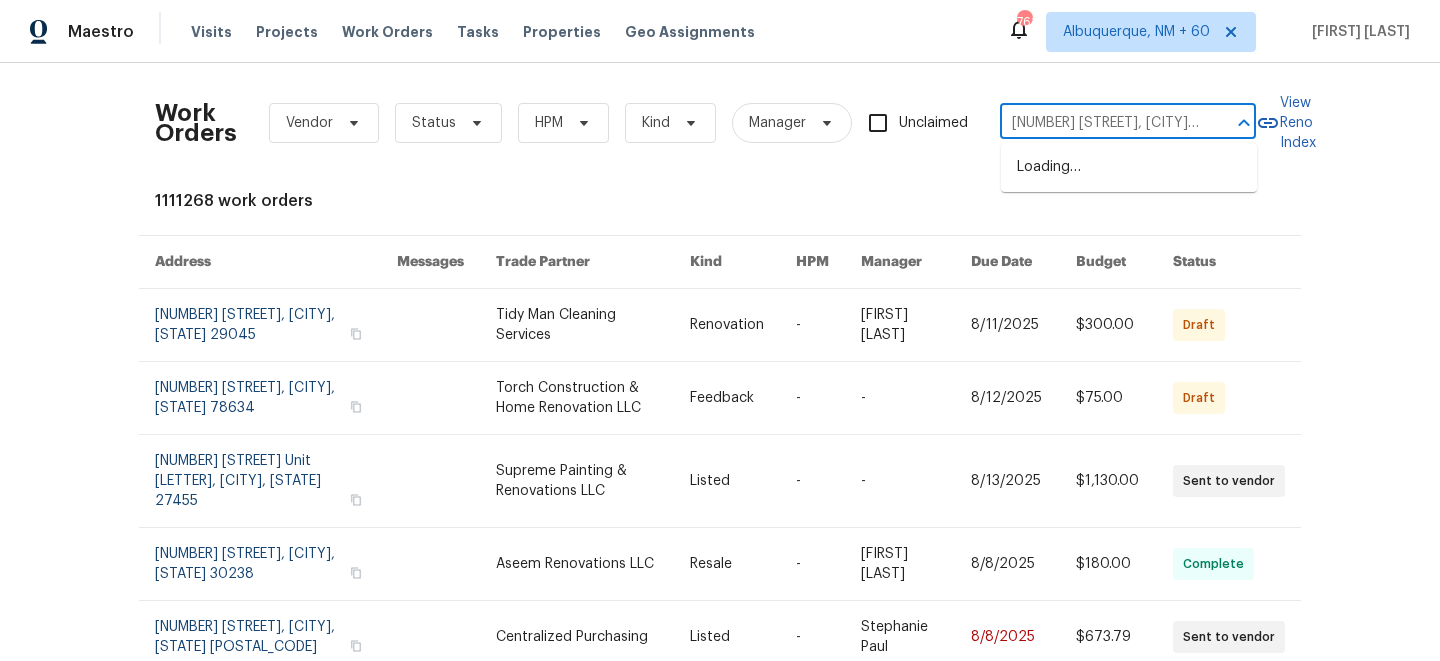 scroll, scrollTop: 0, scrollLeft: 75, axis: horizontal 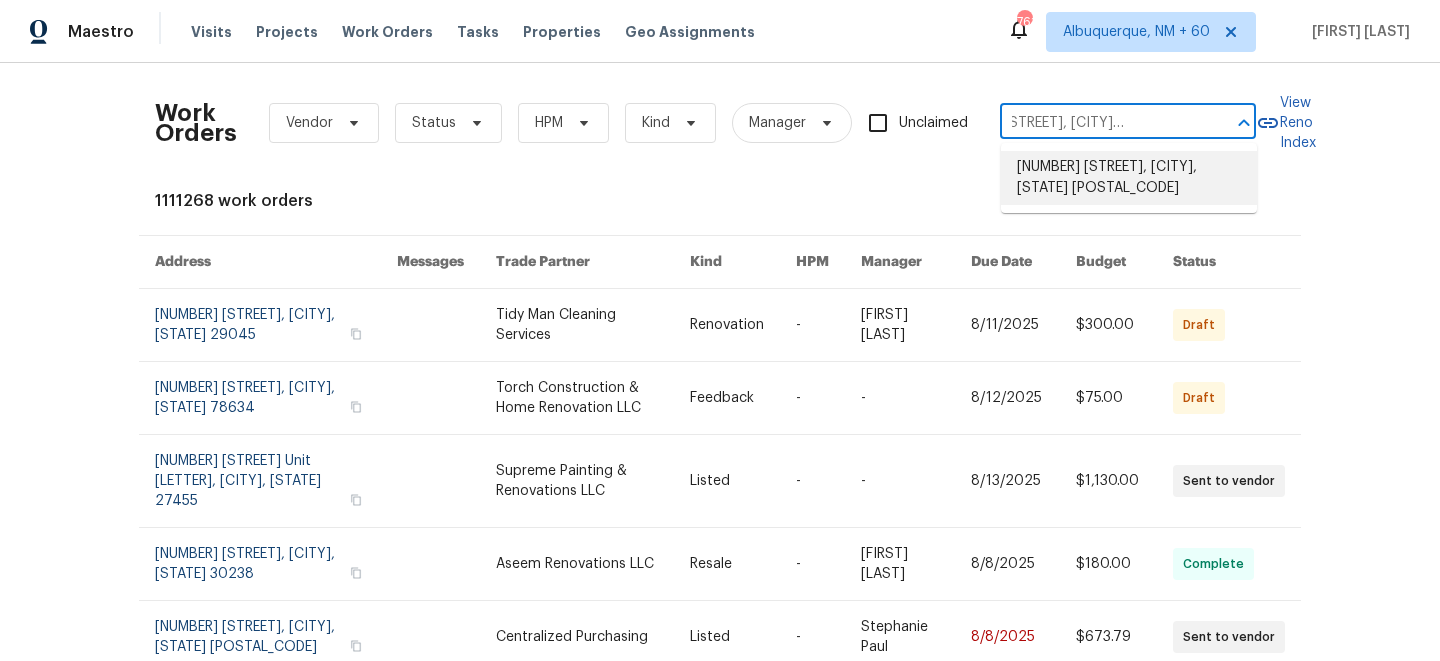 click on "[NUMBER] [STREET], [CITY], [STATE] [POSTAL_CODE]" at bounding box center [1129, 178] 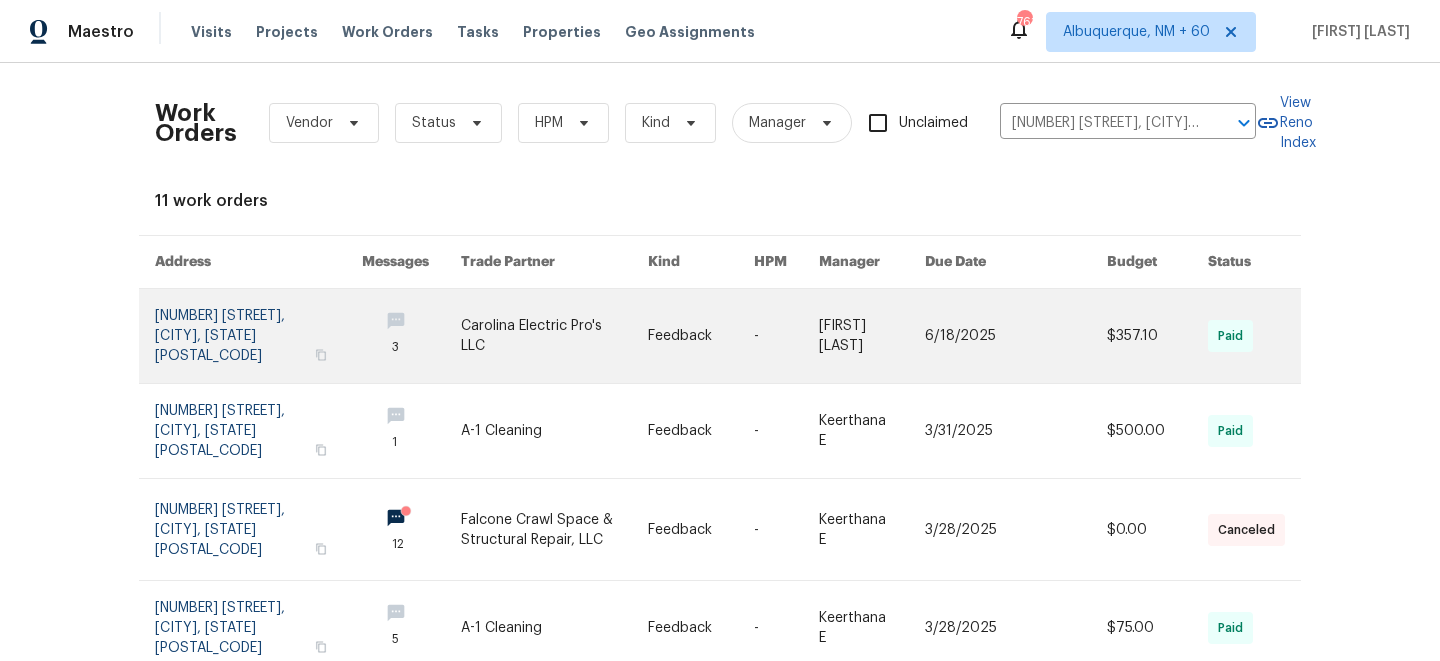 click at bounding box center [554, 336] 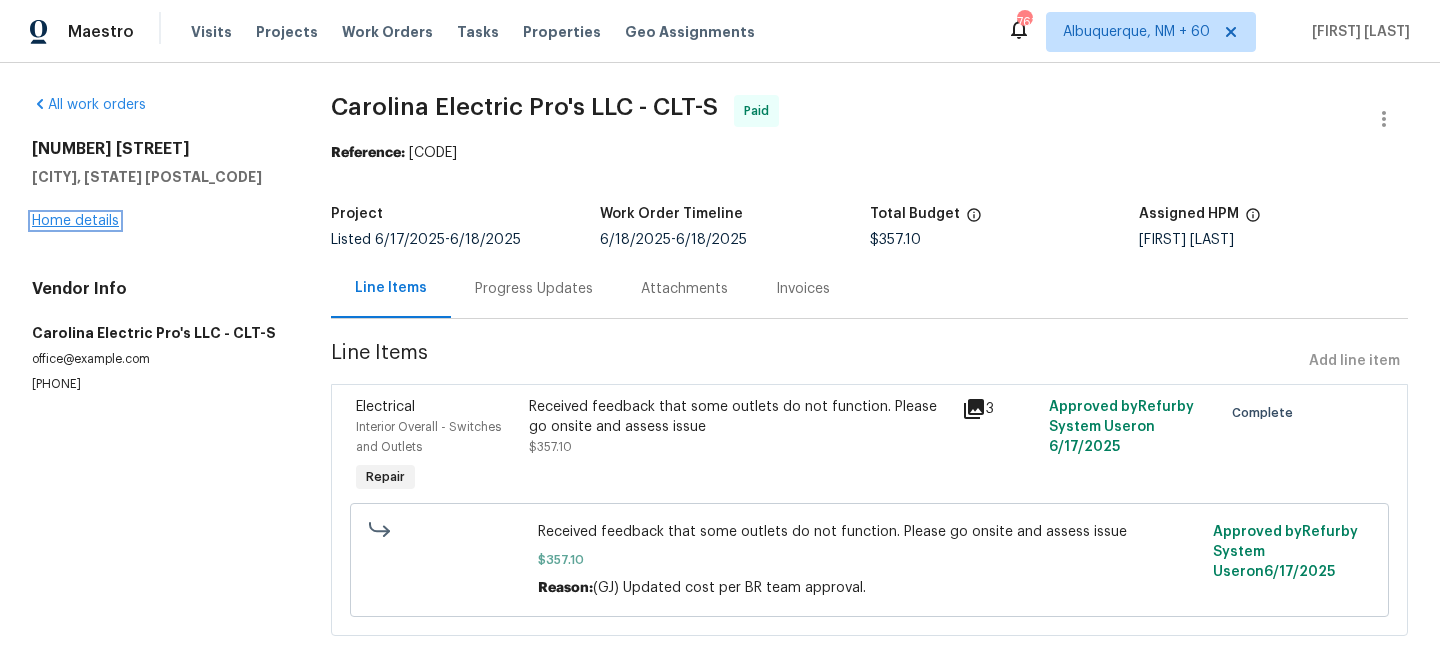 click on "Home details" at bounding box center [75, 221] 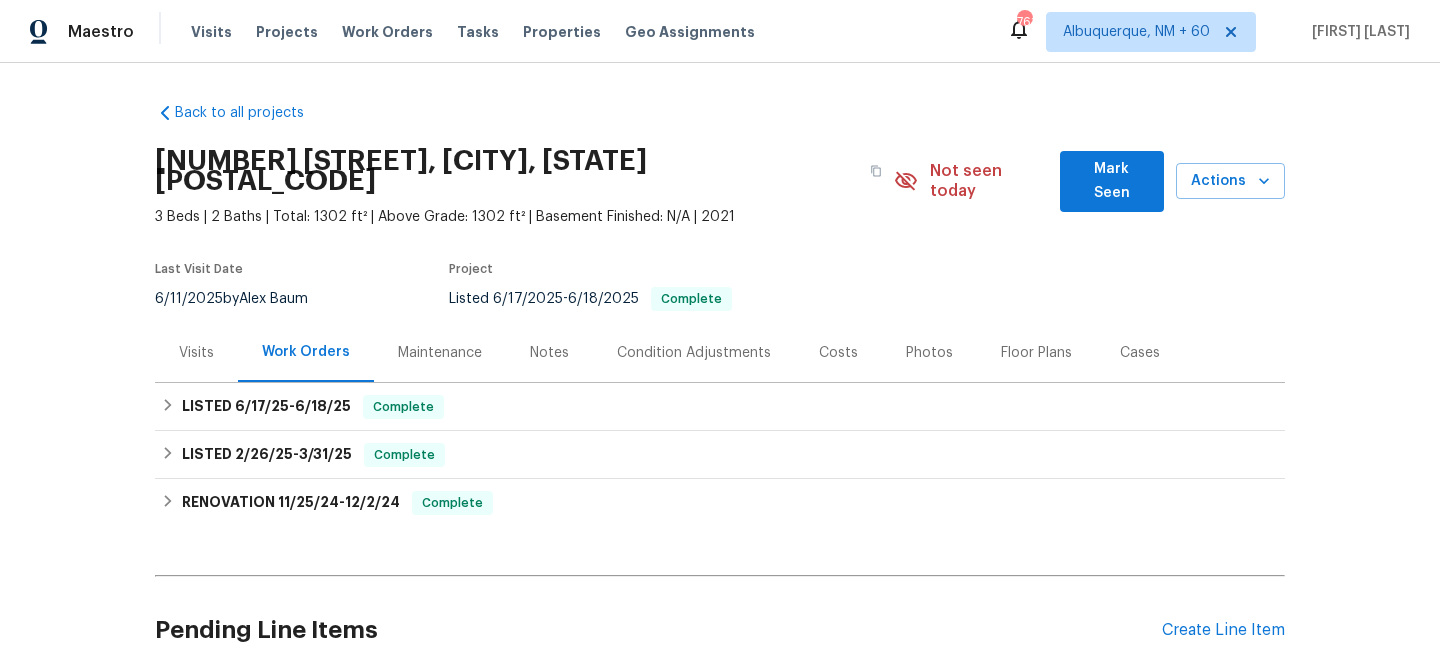 click on "Maintenance" at bounding box center [440, 353] 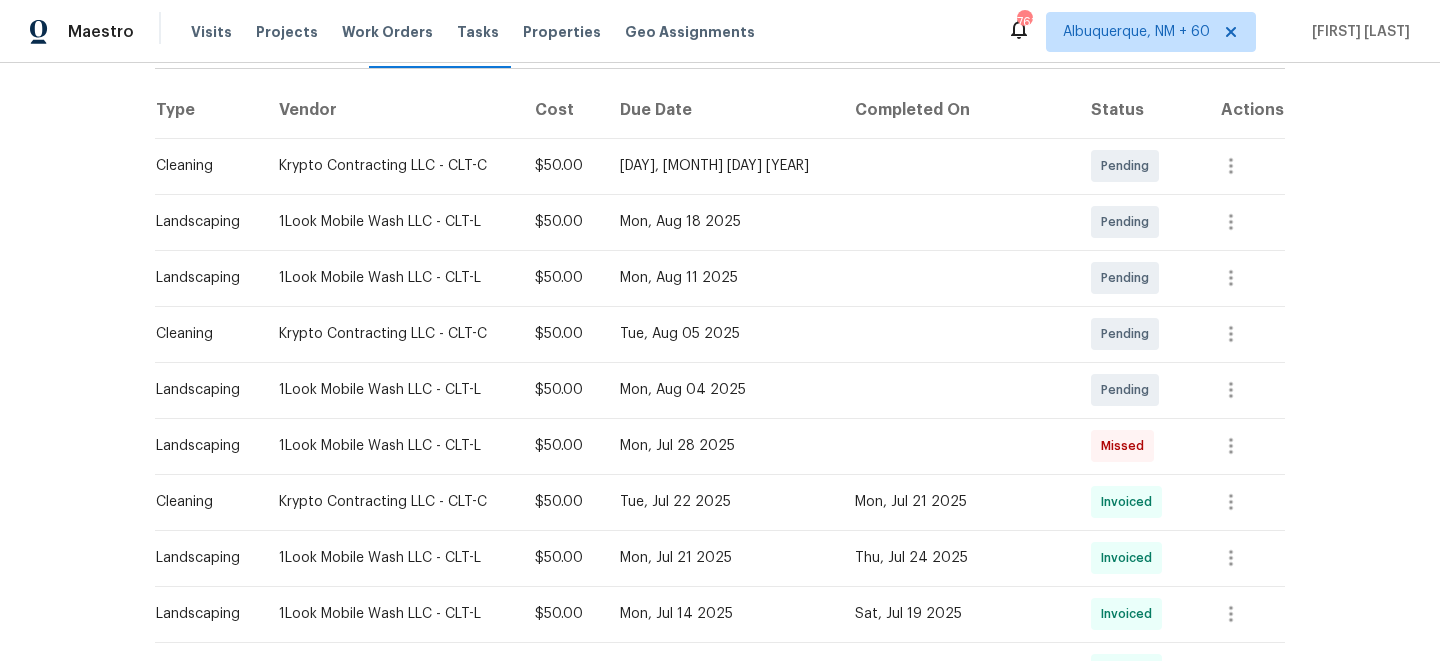 scroll, scrollTop: 313, scrollLeft: 0, axis: vertical 